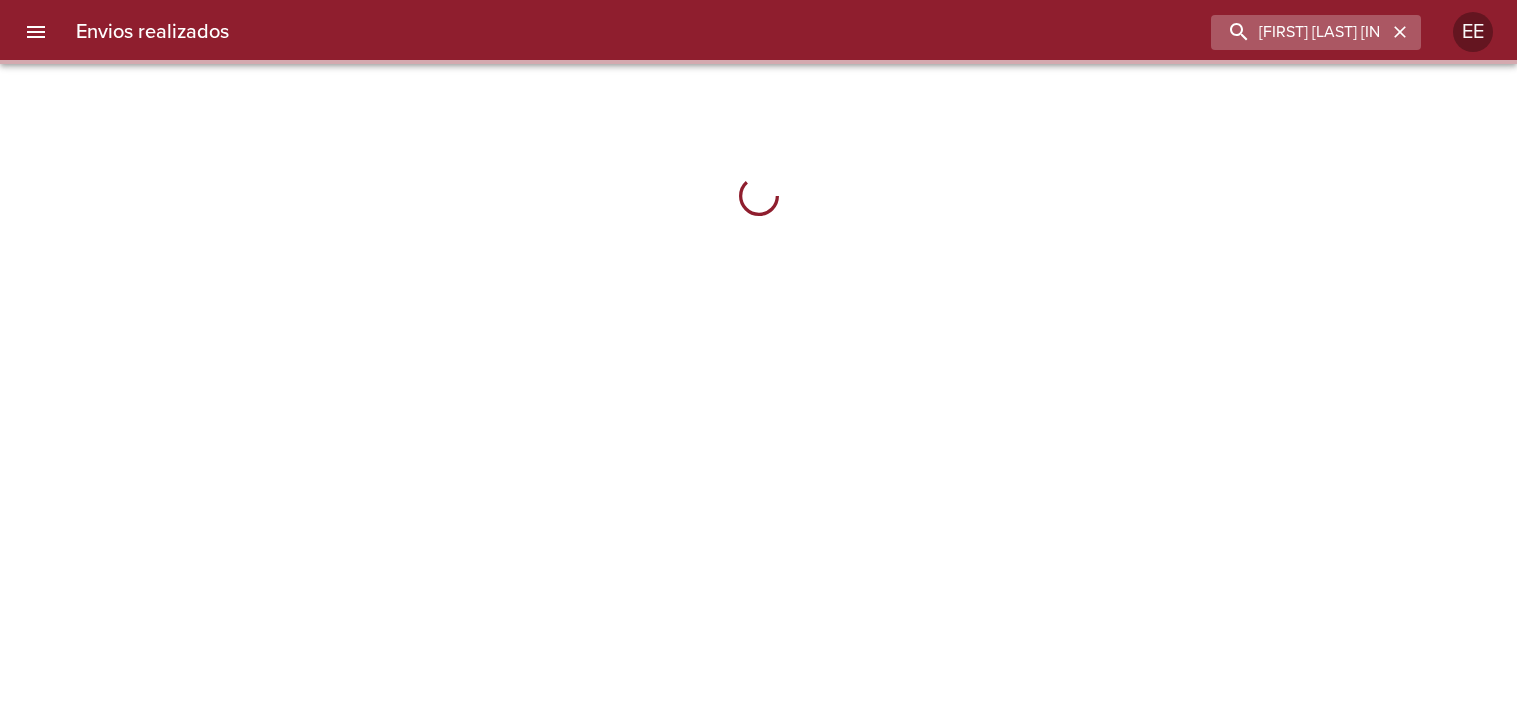 scroll, scrollTop: 0, scrollLeft: 0, axis: both 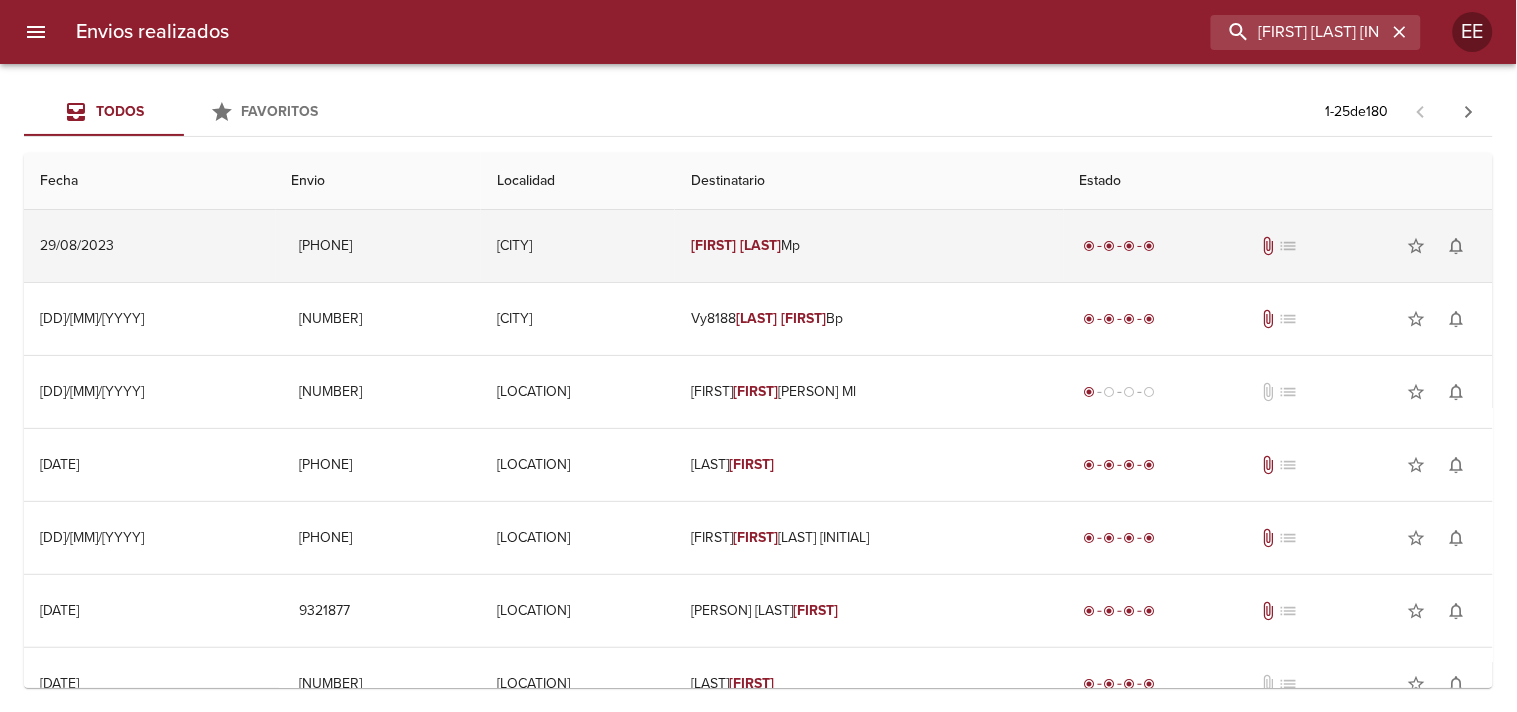 click on "[CITY]" at bounding box center [578, 246] 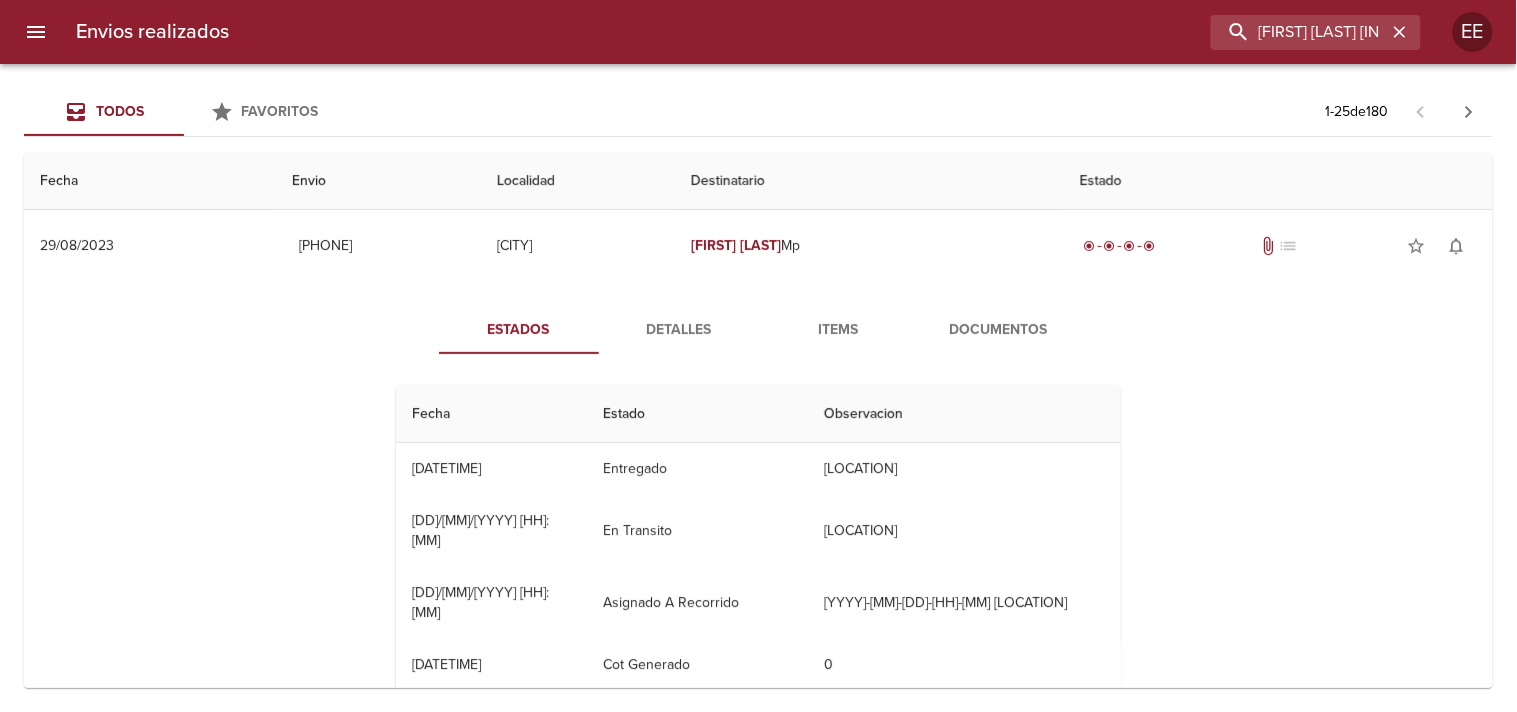 click on "Detalles" at bounding box center [679, 330] 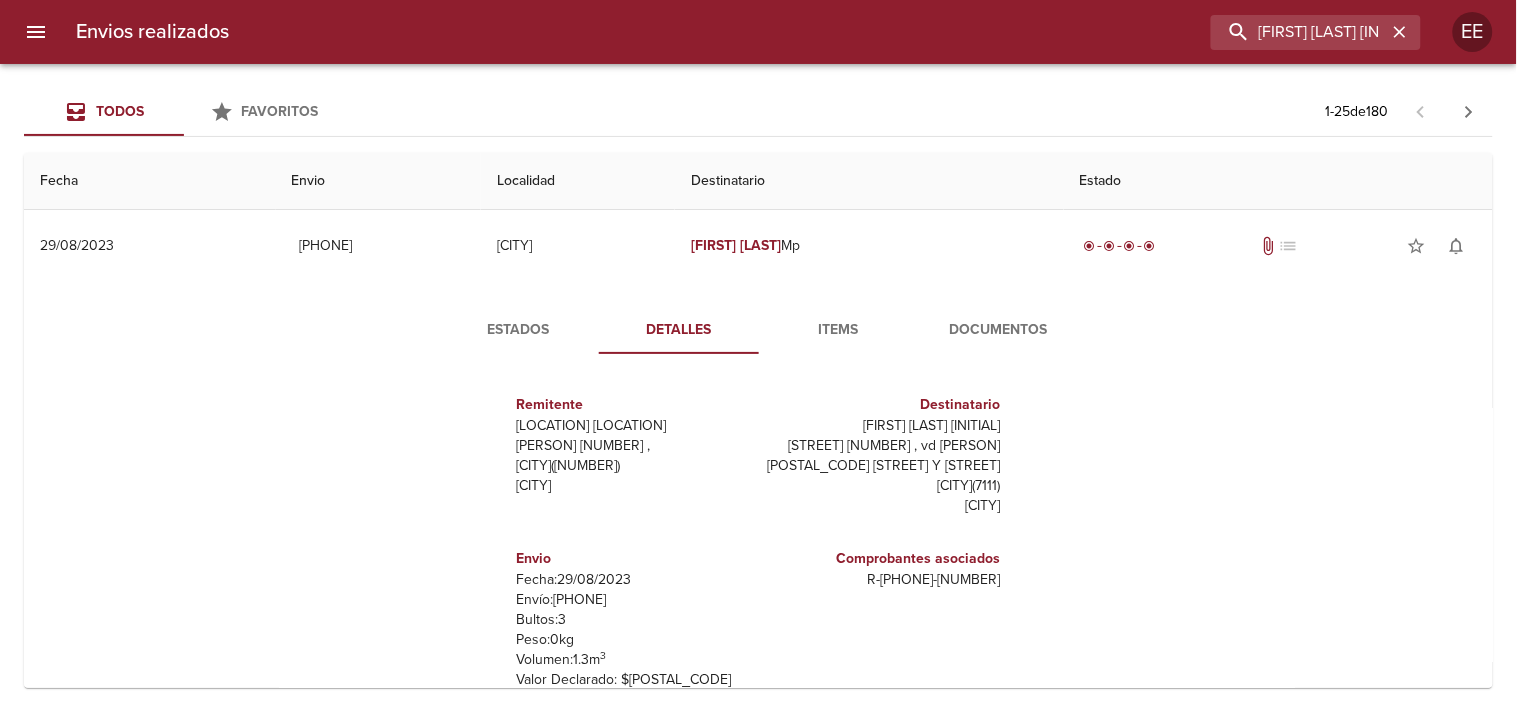 click on "Items" at bounding box center [839, 330] 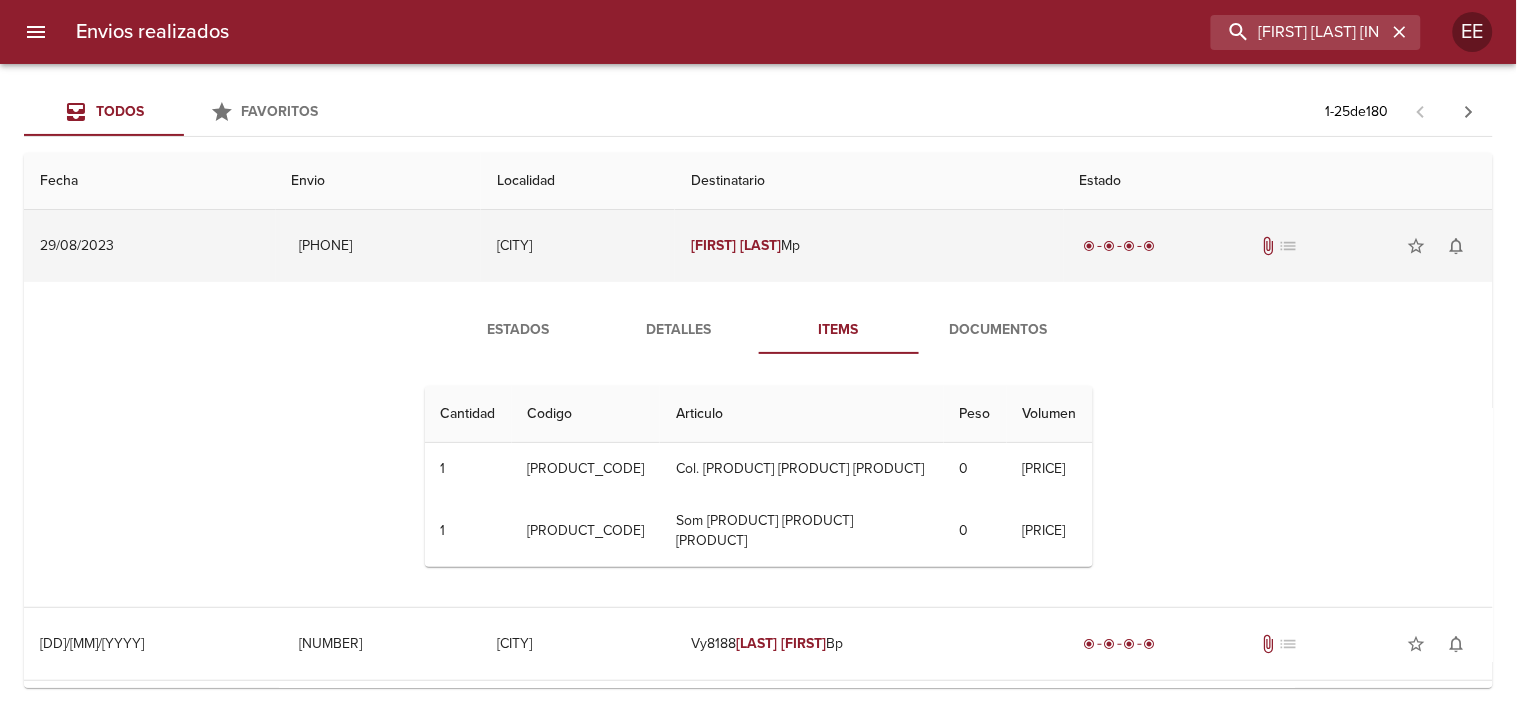click on "[CITY]" at bounding box center [578, 246] 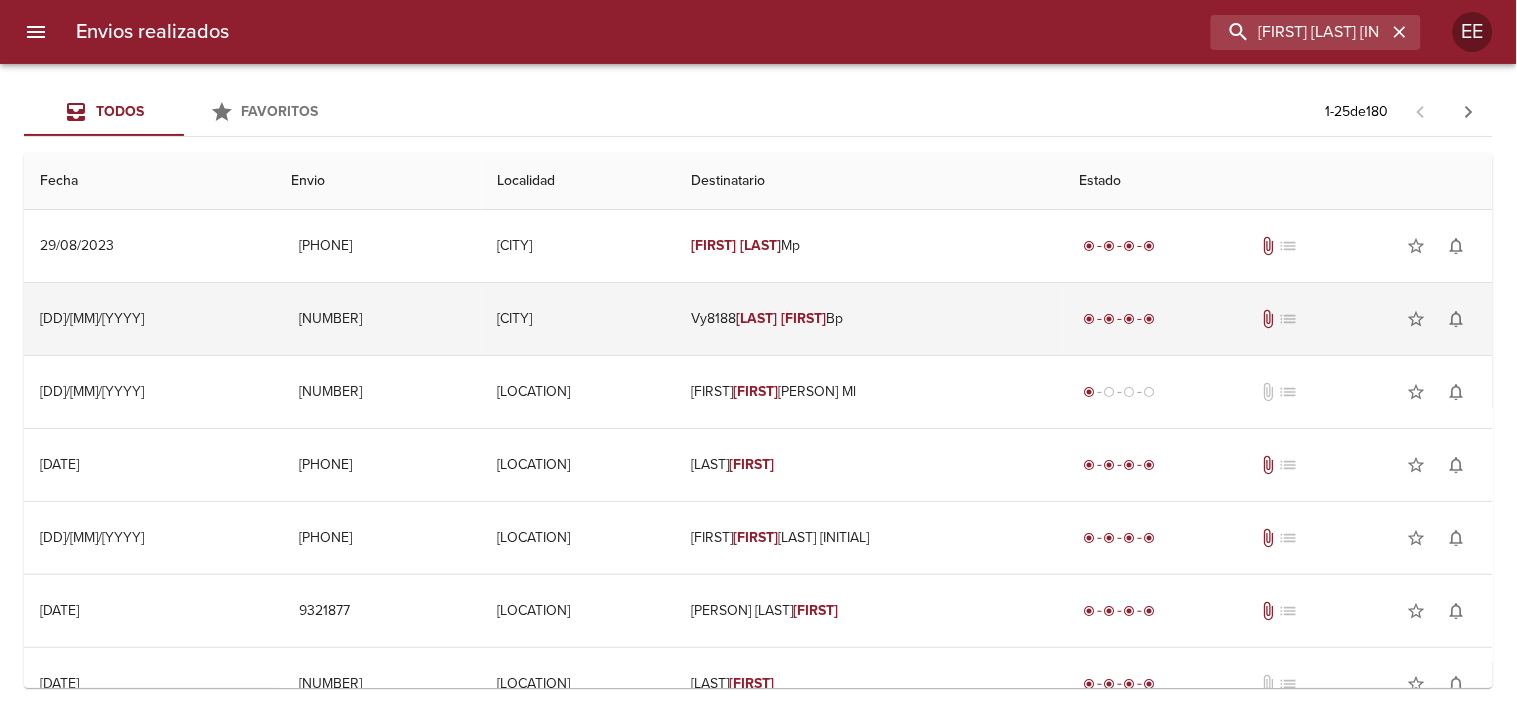 click on "Vy8188 [LAST] [FIRST] Bp" at bounding box center [869, 319] 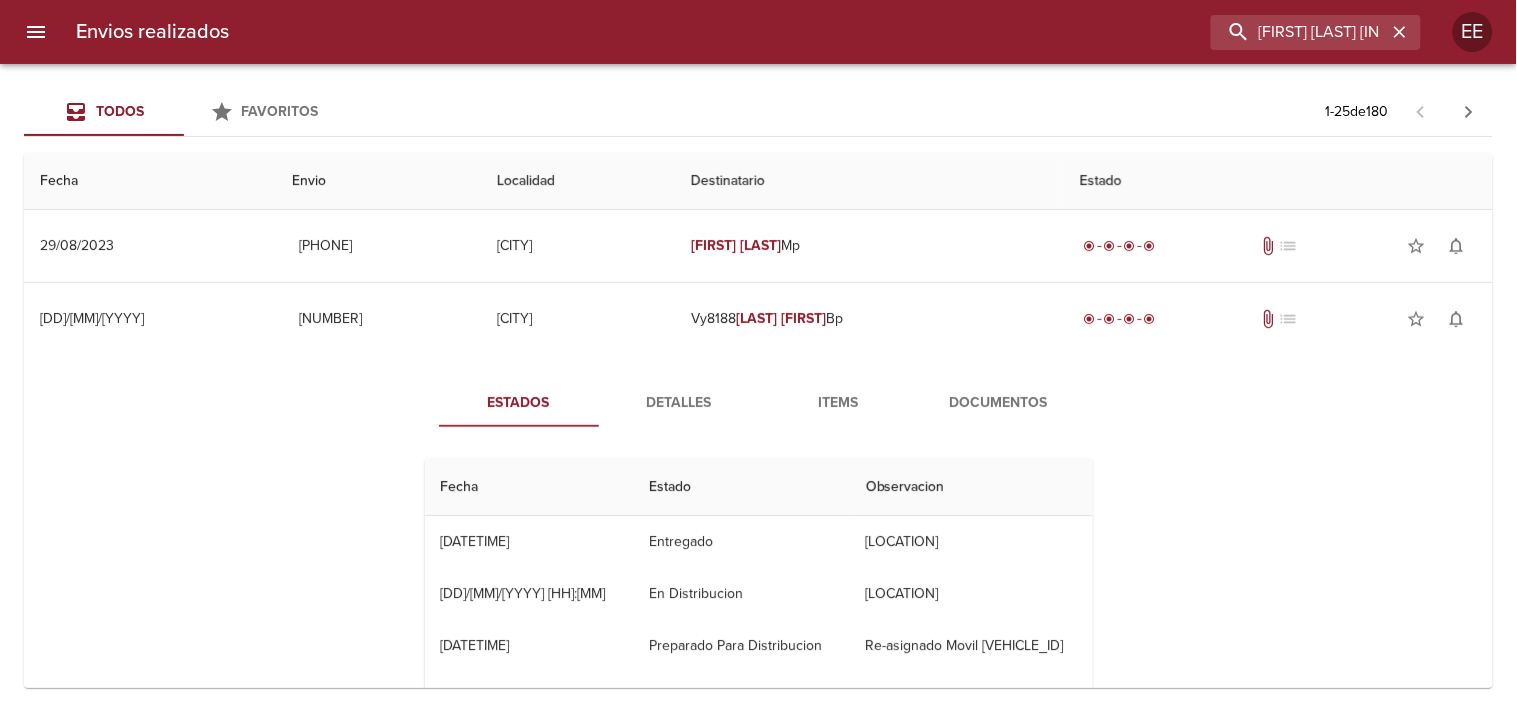 click on "Items" at bounding box center (839, 403) 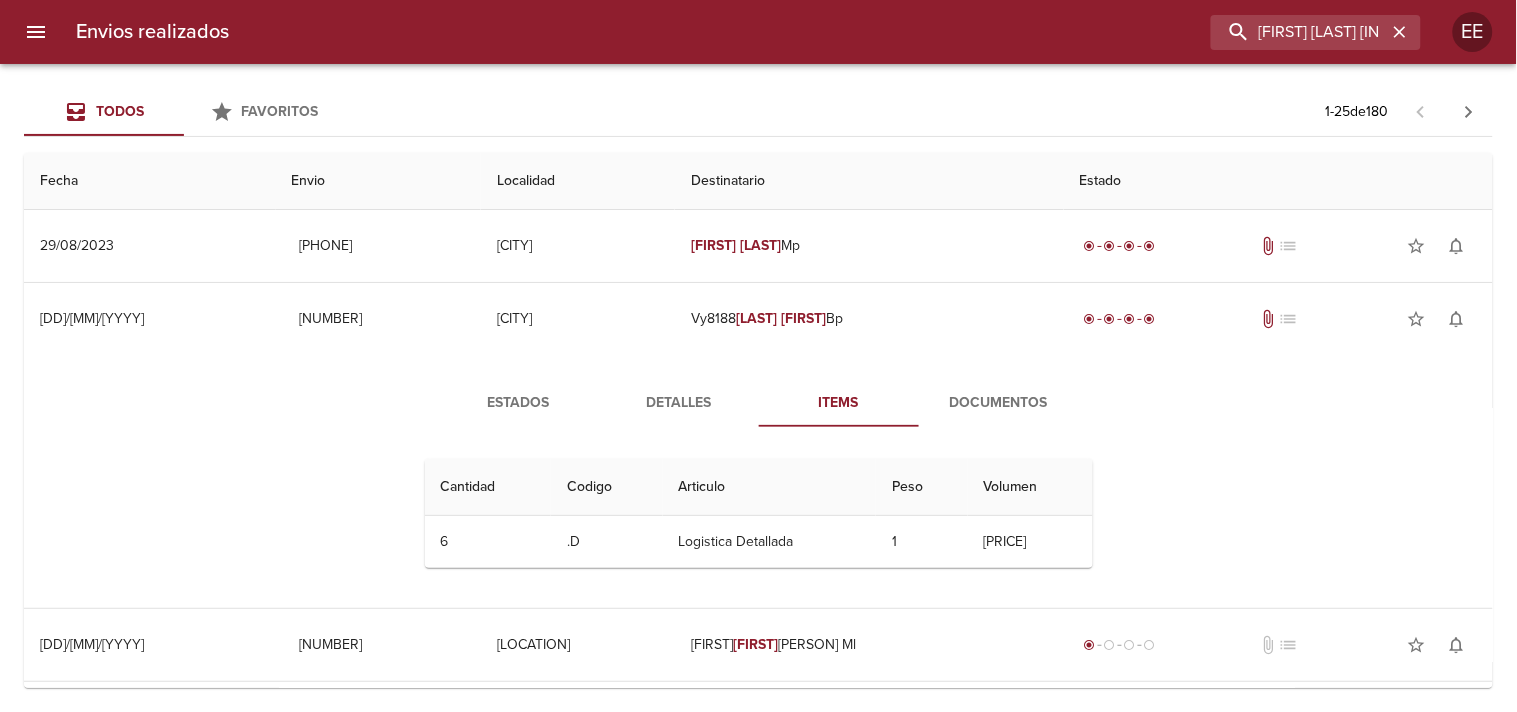 click on "Documentos" at bounding box center (999, 403) 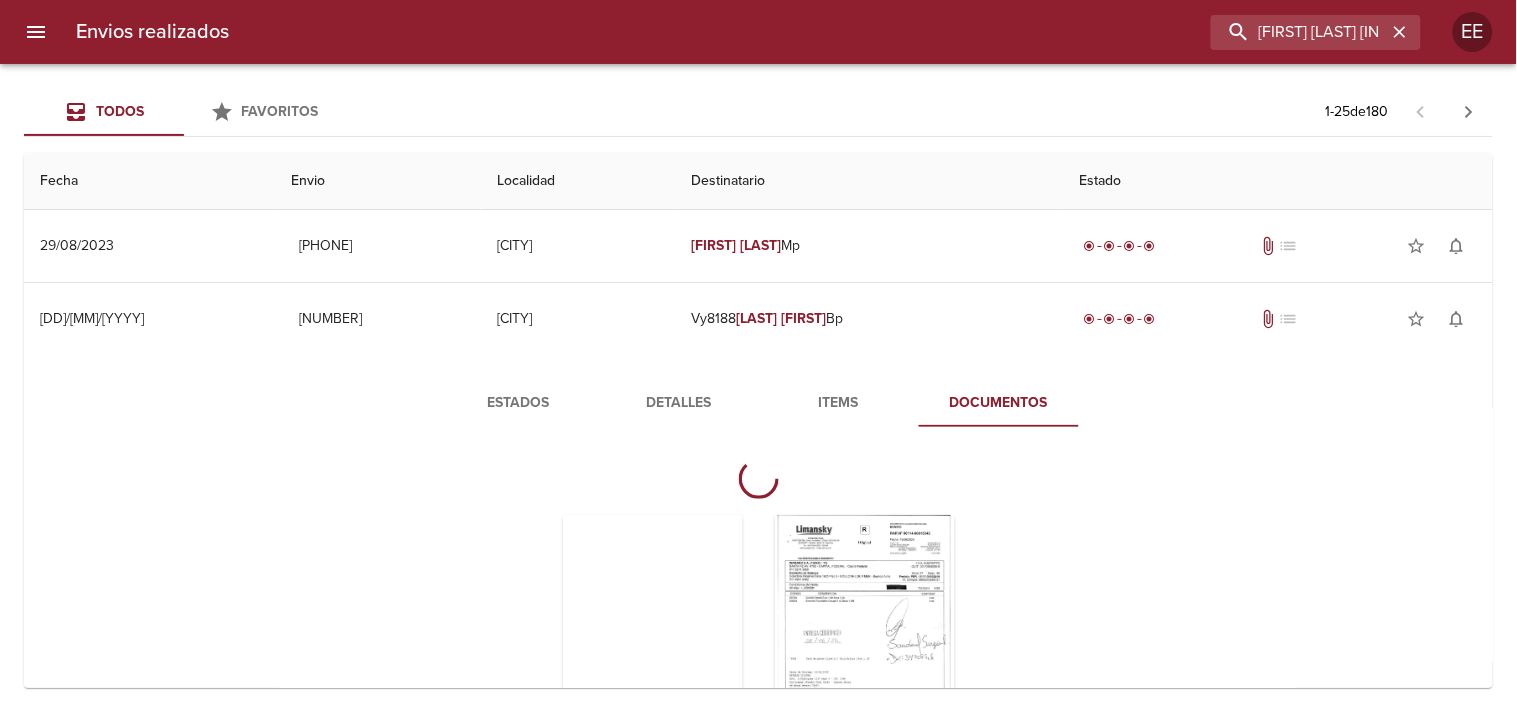scroll, scrollTop: 111, scrollLeft: 0, axis: vertical 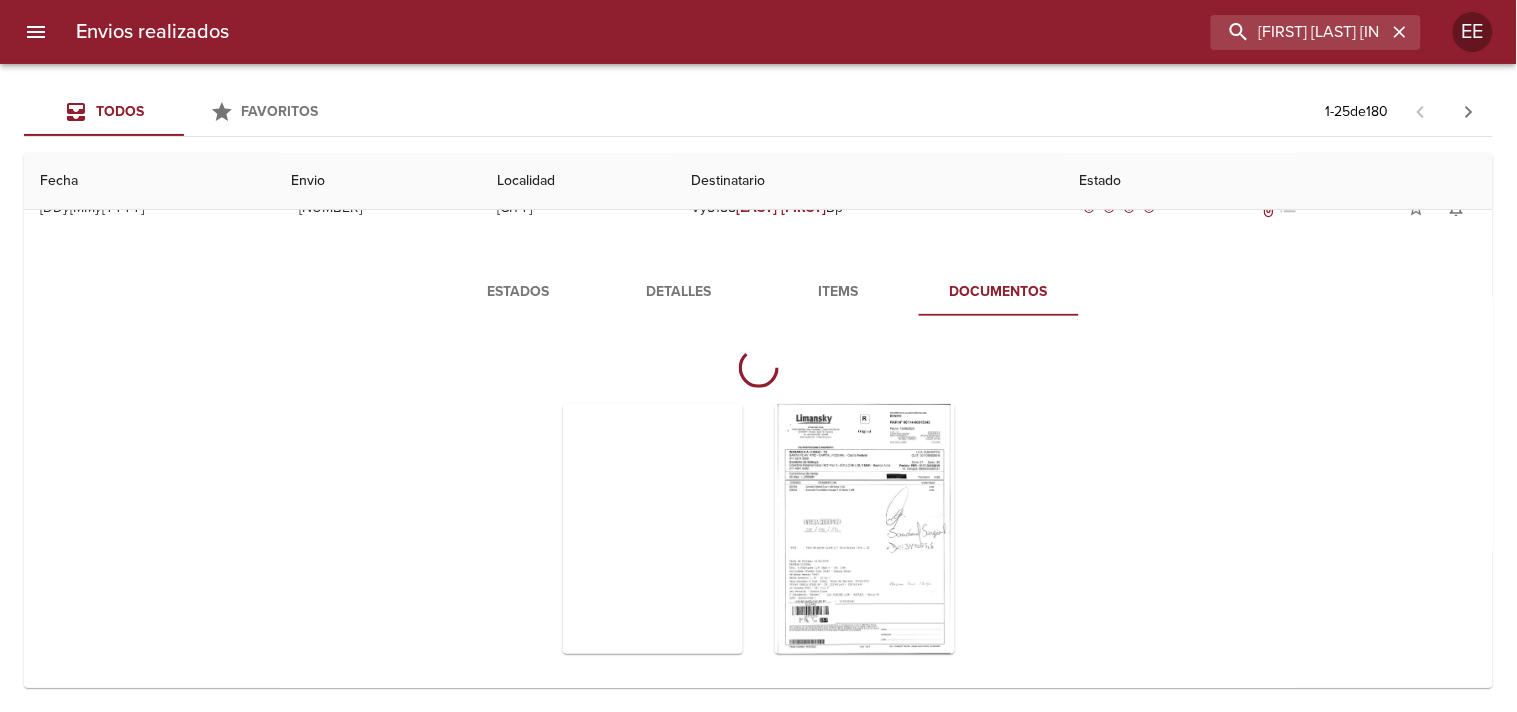 click on "Detalles" at bounding box center [679, 292] 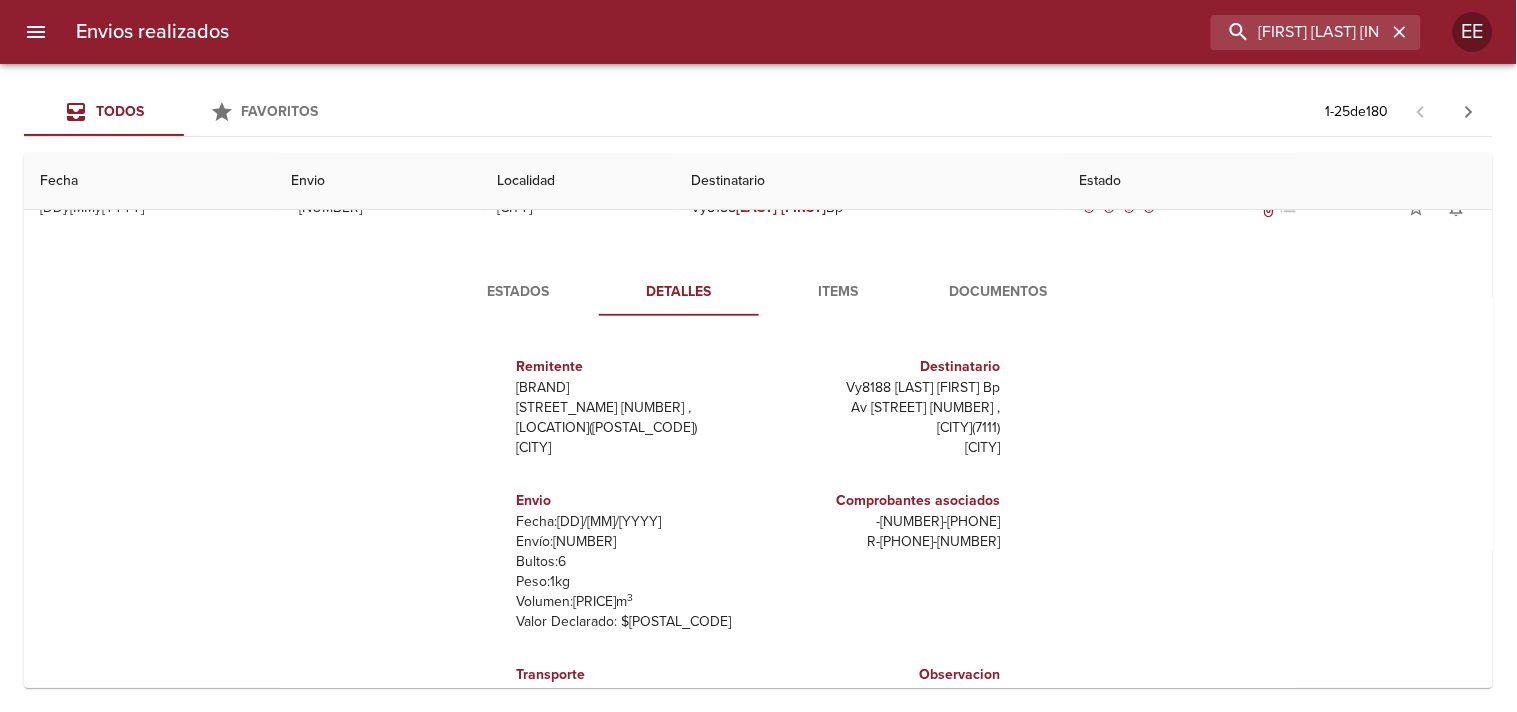 scroll, scrollTop: 10, scrollLeft: 0, axis: vertical 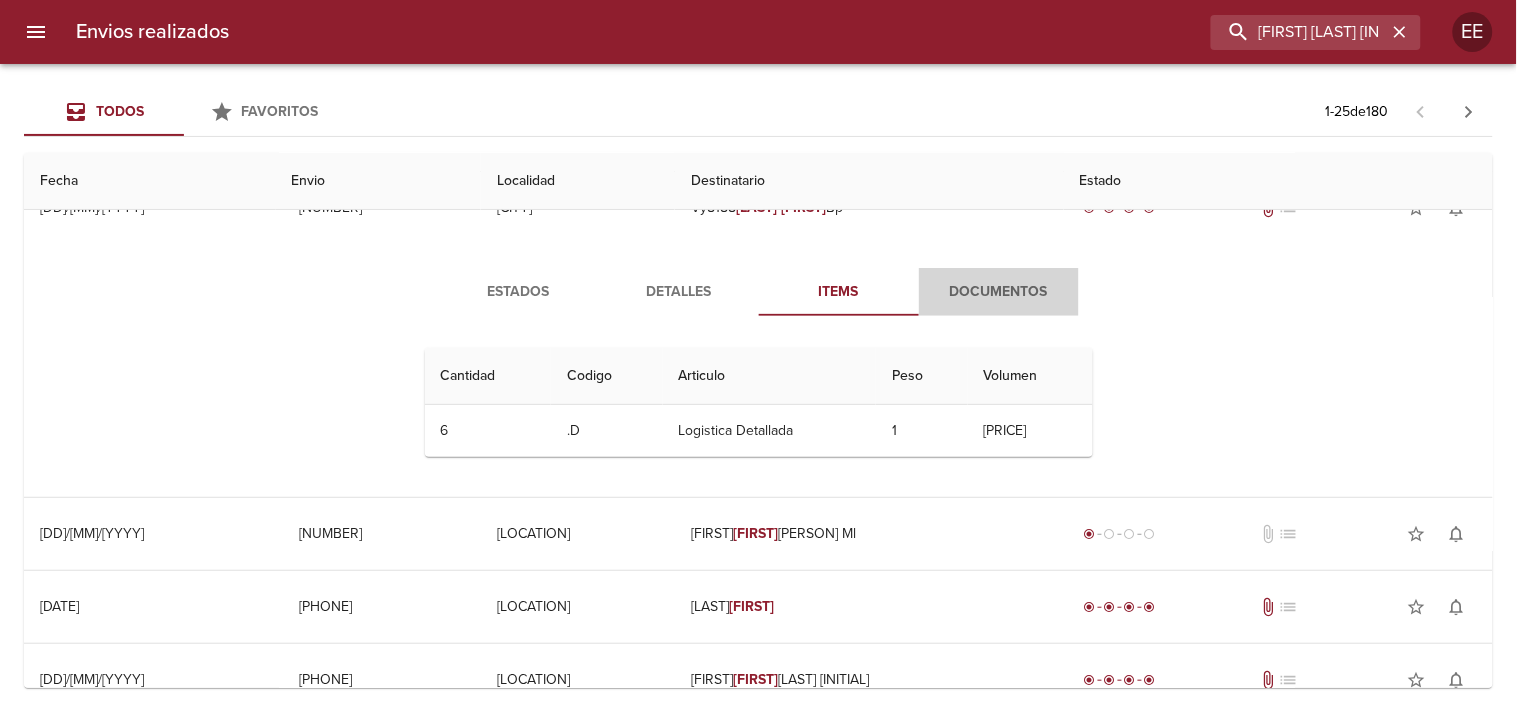 click on "Documentos" at bounding box center (999, 292) 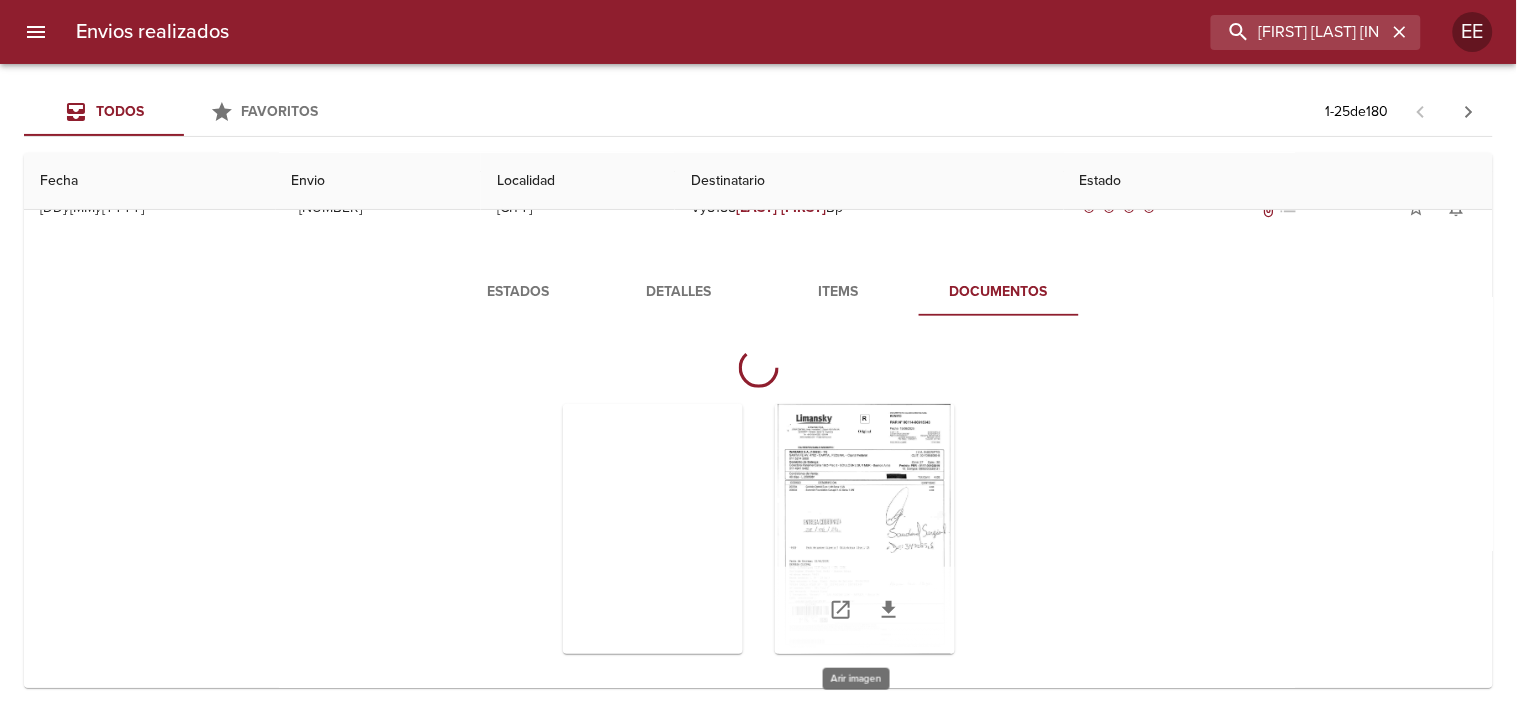 click at bounding box center (865, 529) 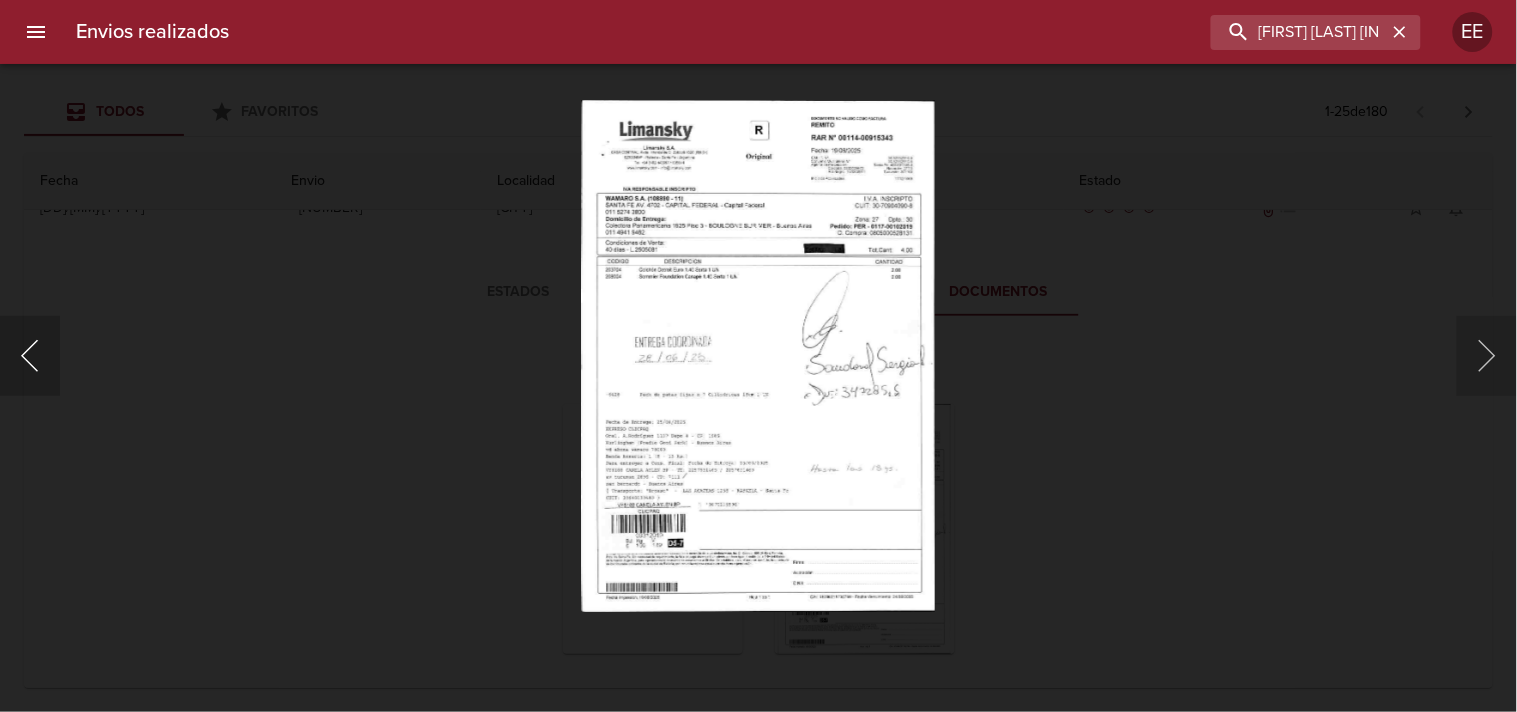 click at bounding box center (30, 356) 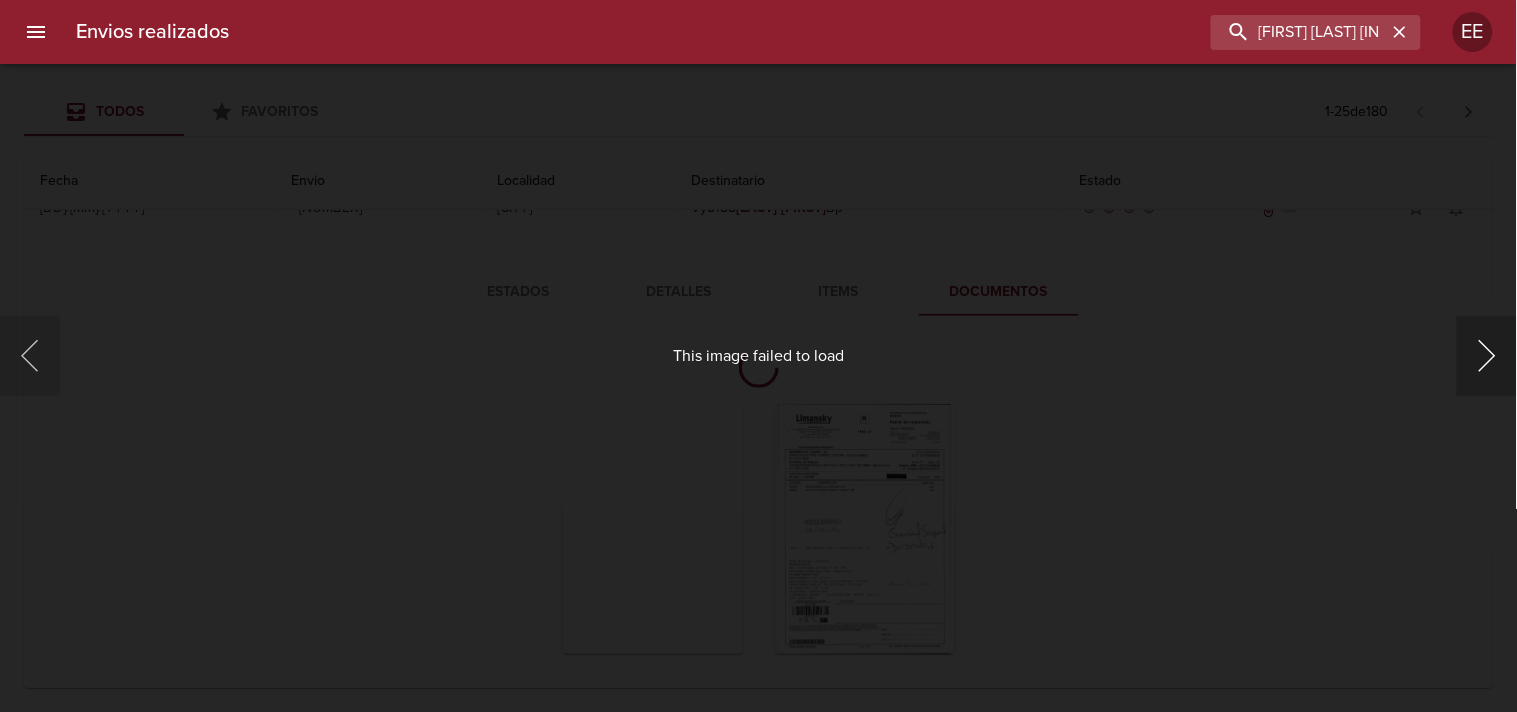 click at bounding box center [1487, 356] 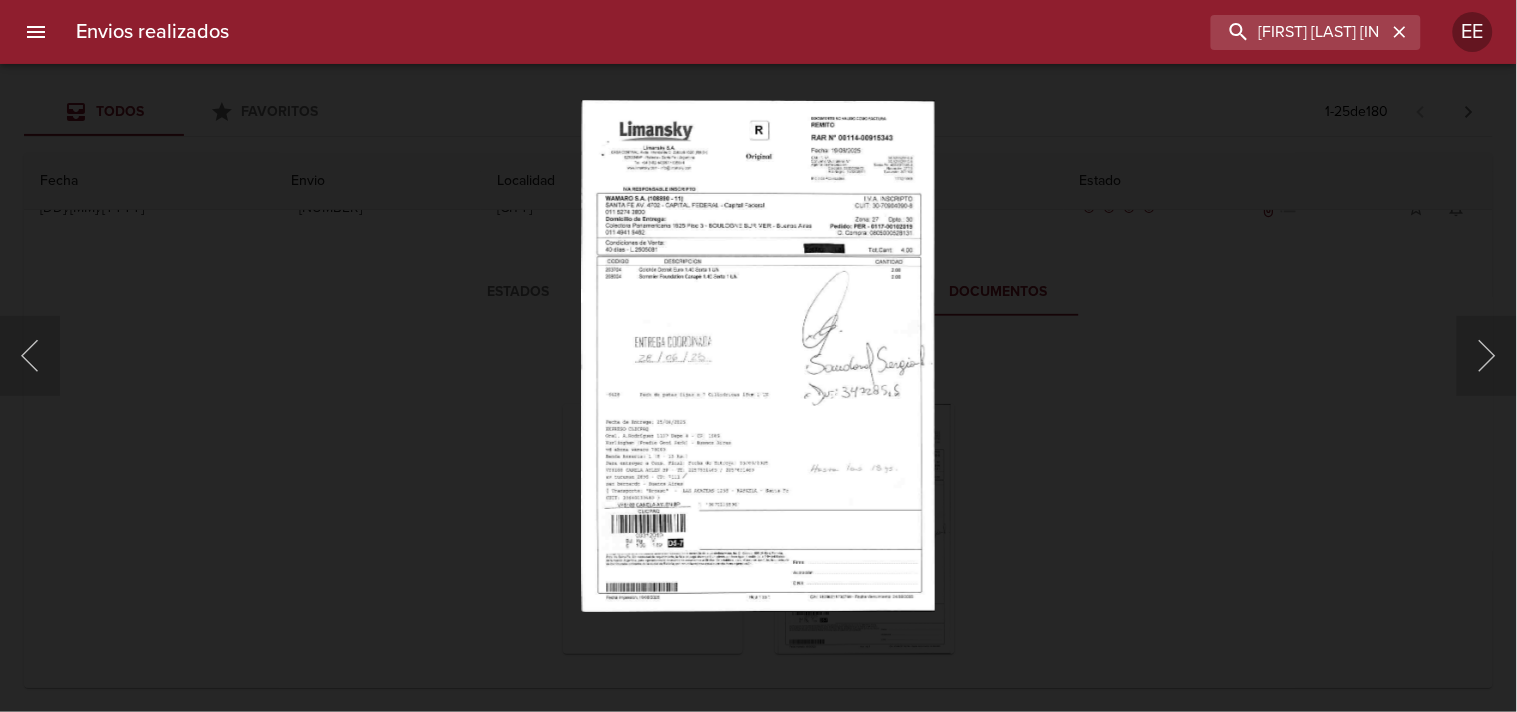 click on "This image failed to load" at bounding box center [758, 356] 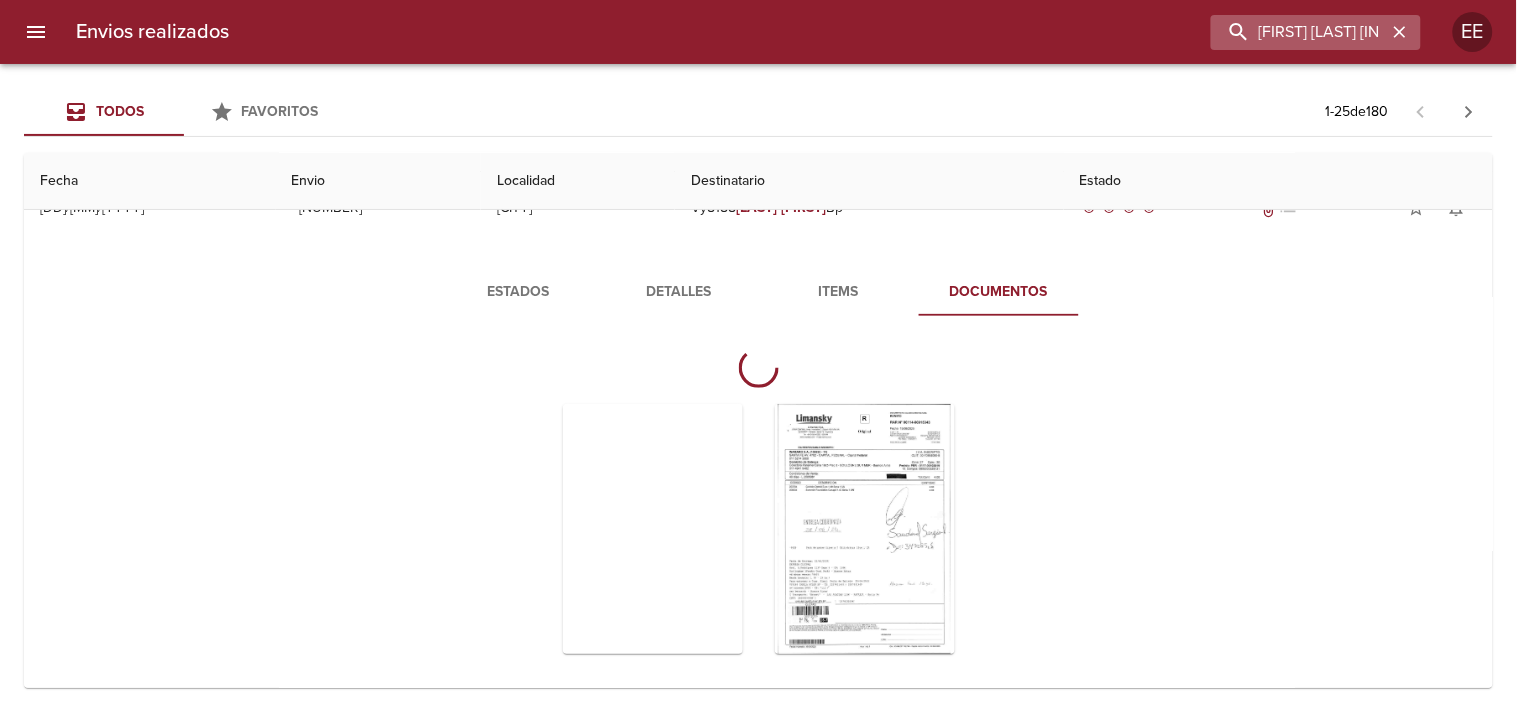 click at bounding box center (1400, 32) 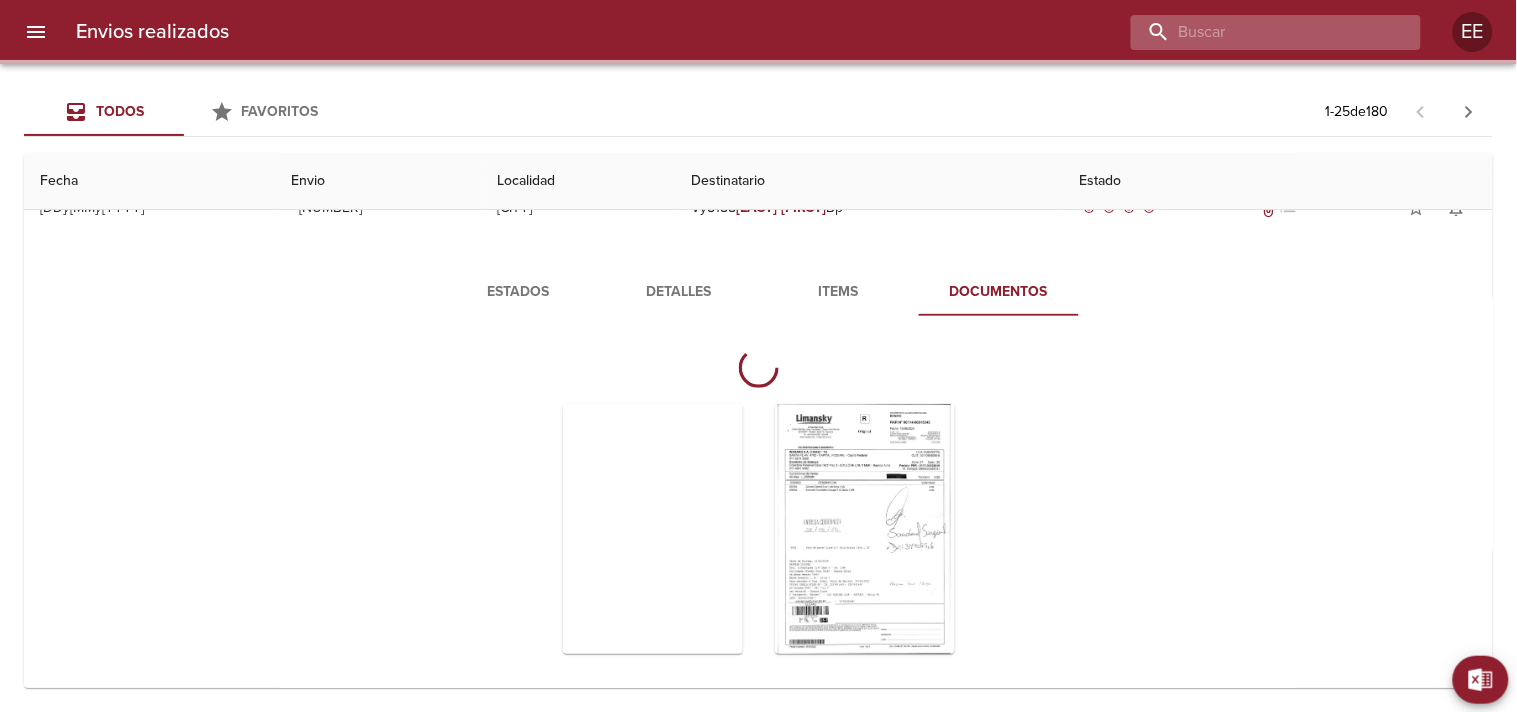 click at bounding box center (1259, 32) 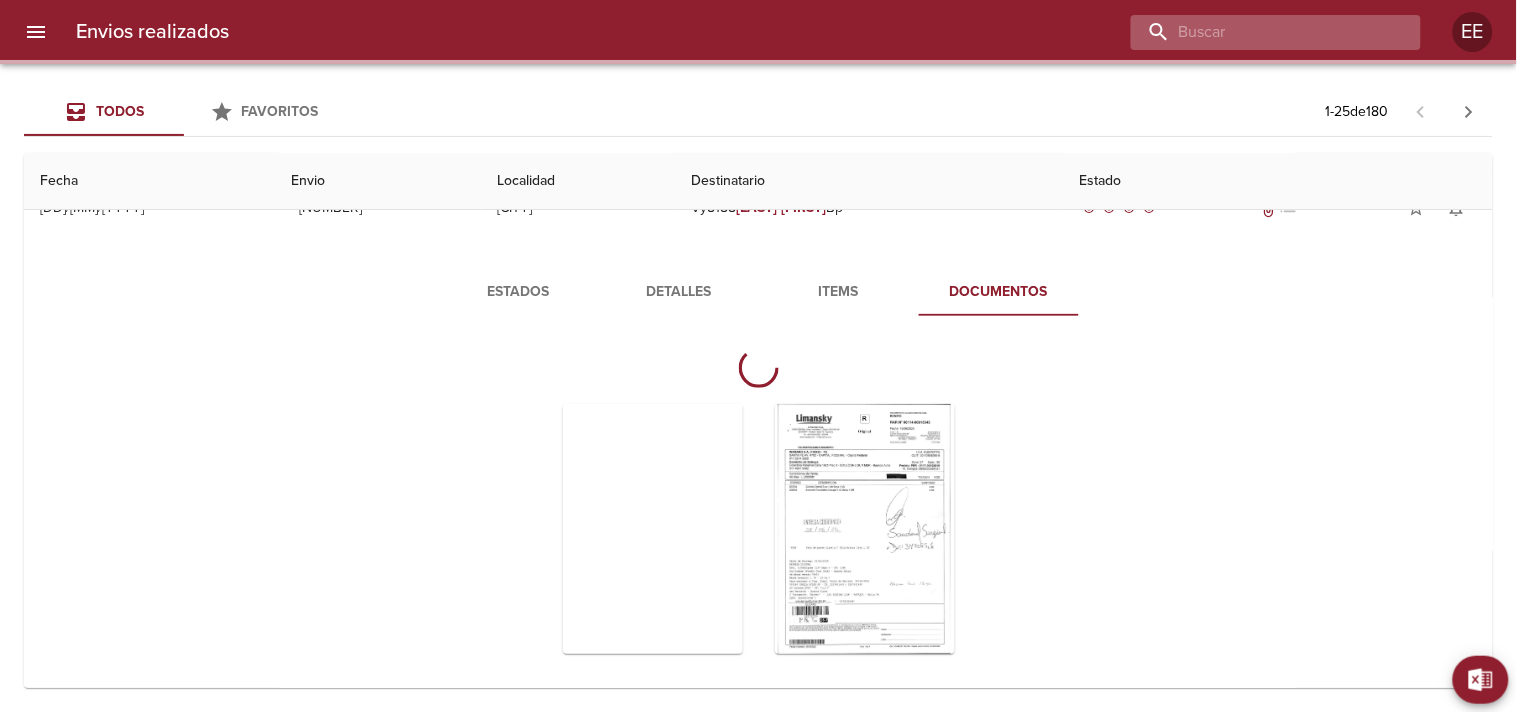 paste on "[FIRST] [LAST]" 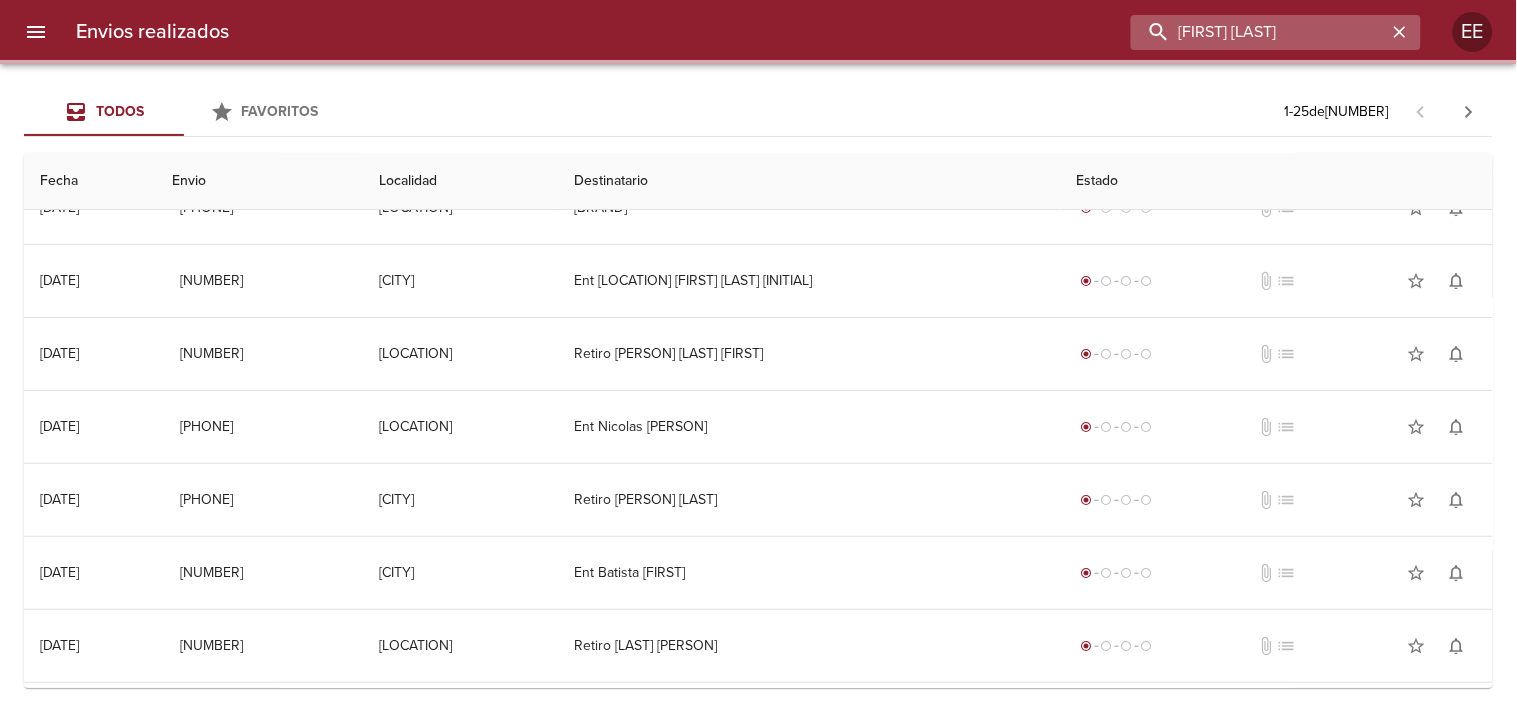 scroll, scrollTop: 0, scrollLeft: 0, axis: both 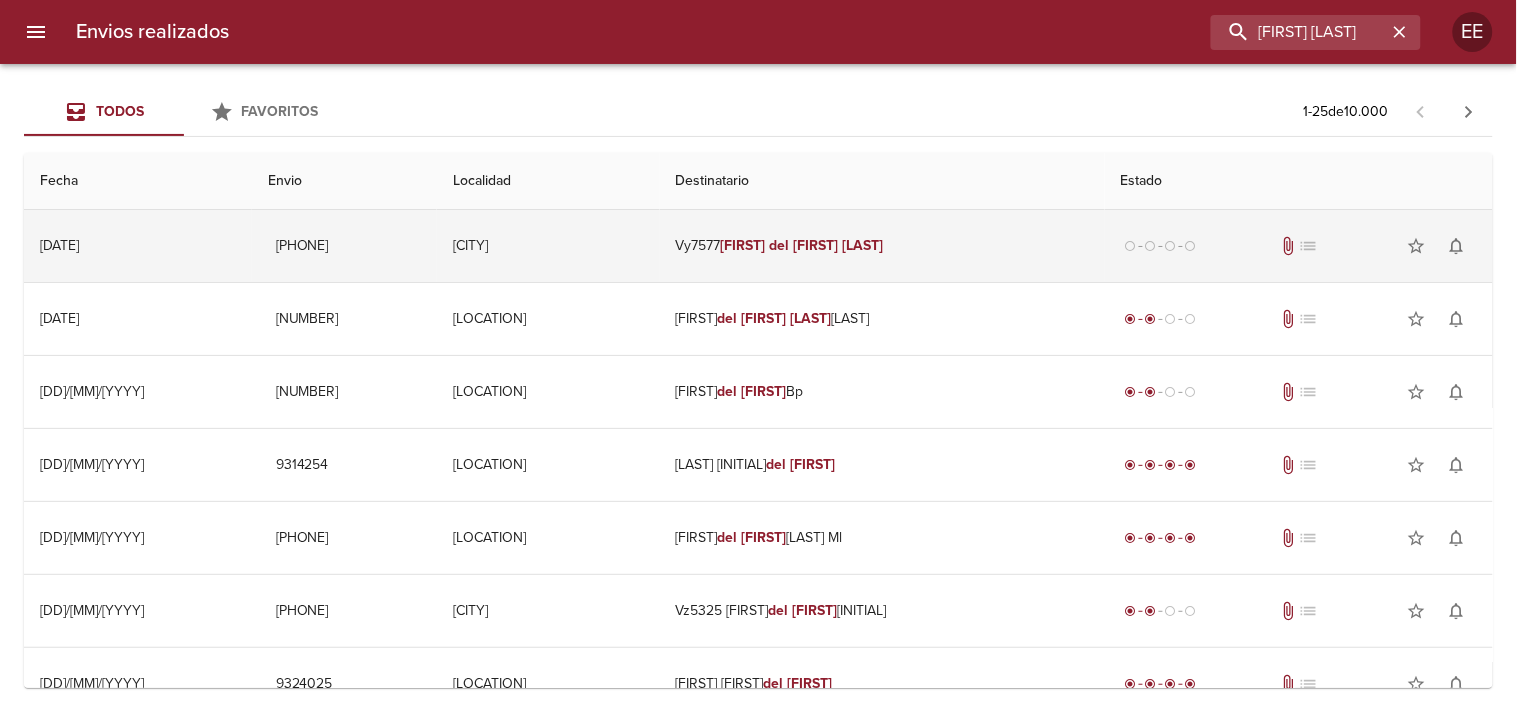 click on "[FIRST]" at bounding box center [816, 245] 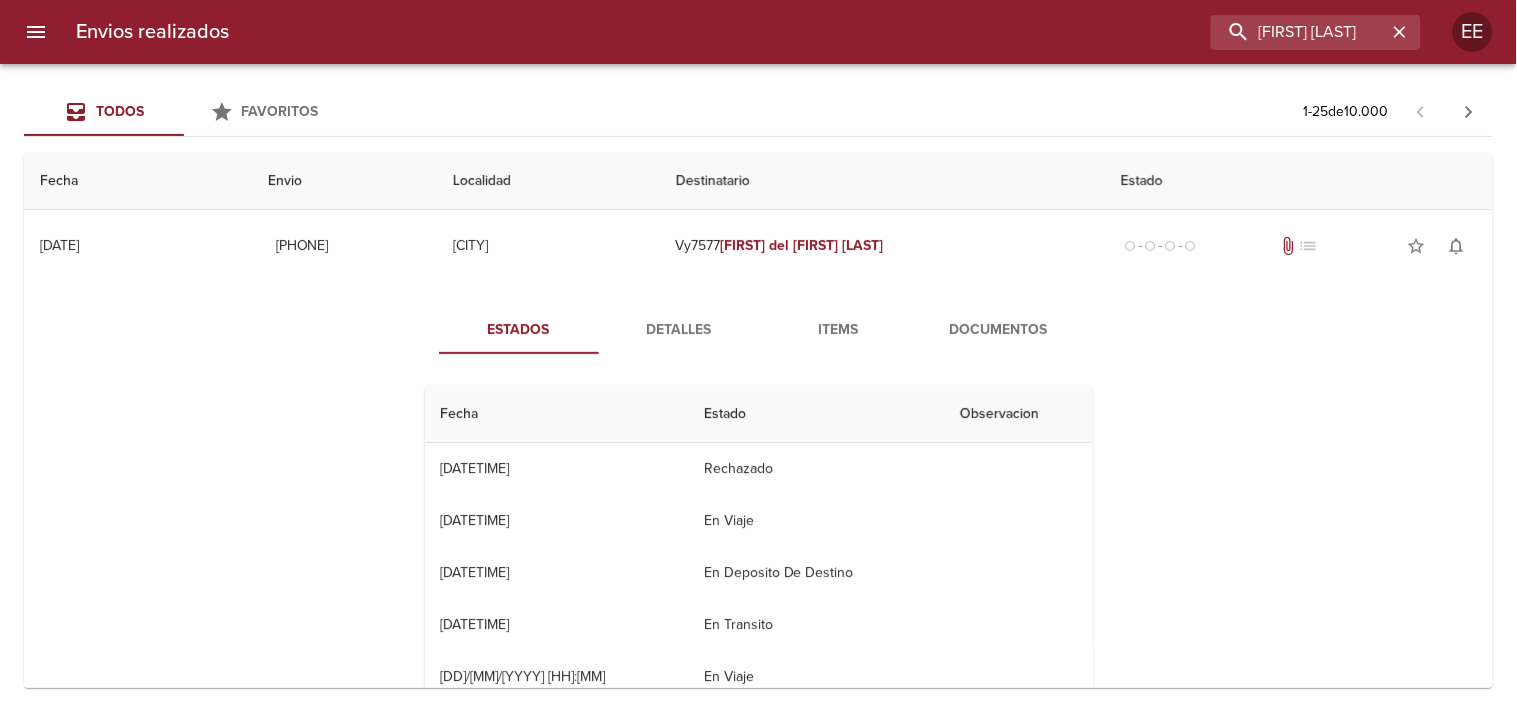 click on "Detalles" at bounding box center (679, 330) 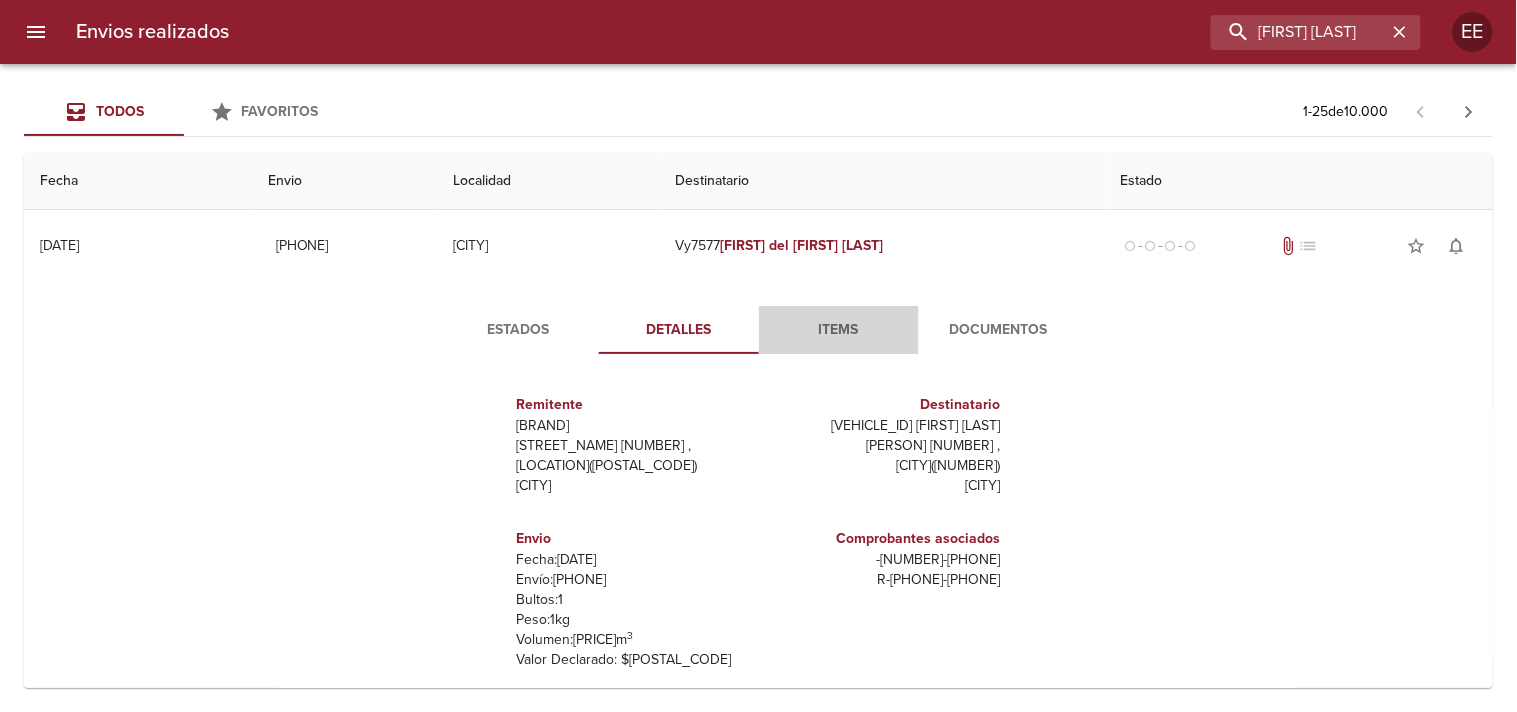 click on "Items" at bounding box center (839, 330) 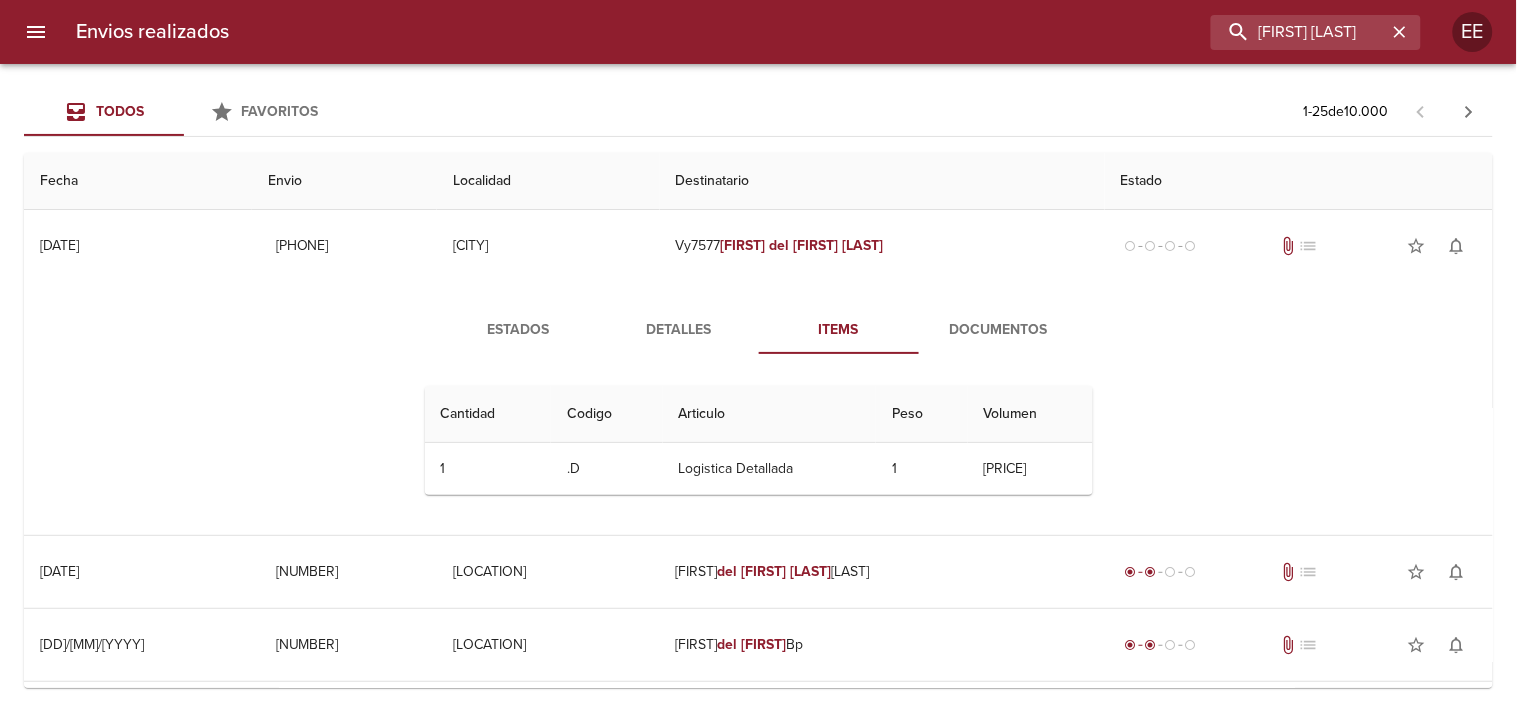 click on "Documentos" at bounding box center (999, 330) 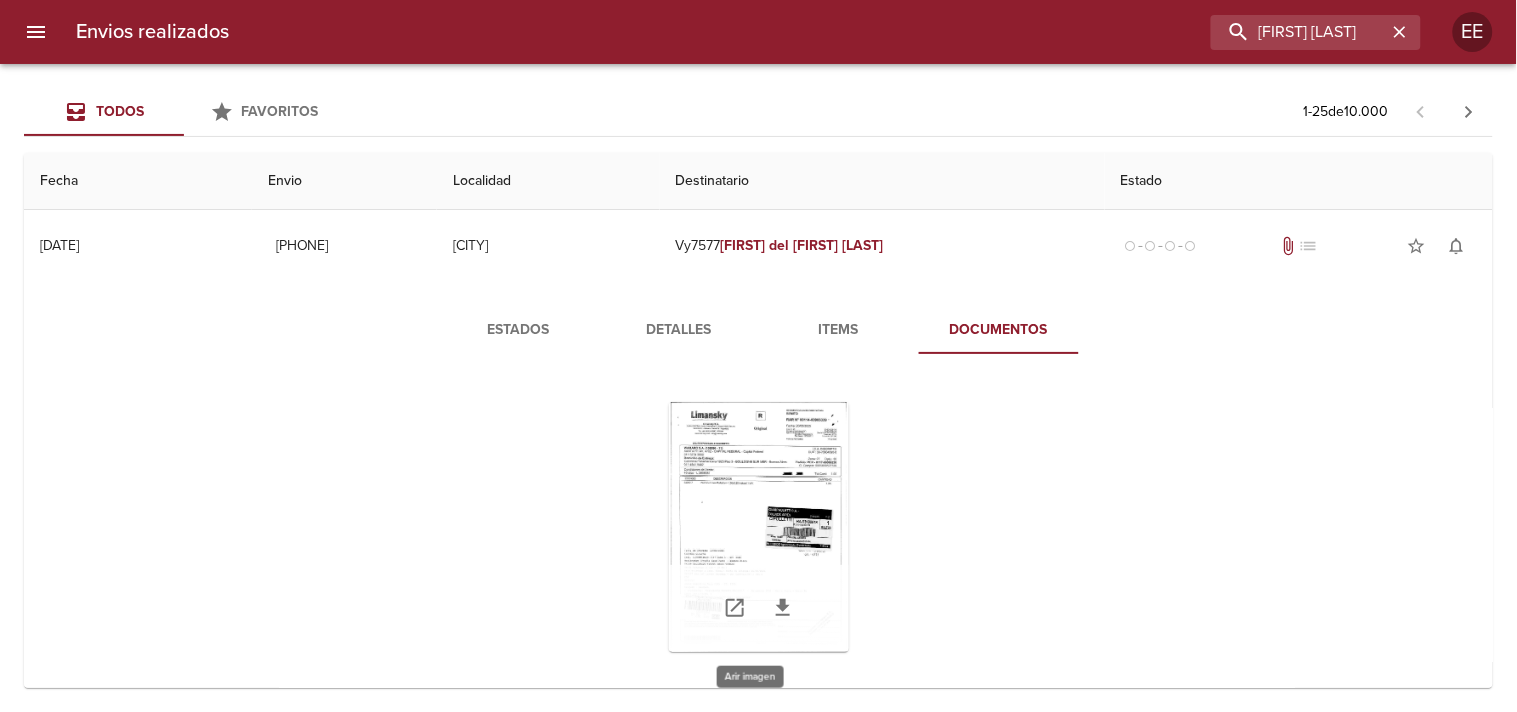 click at bounding box center (759, 527) 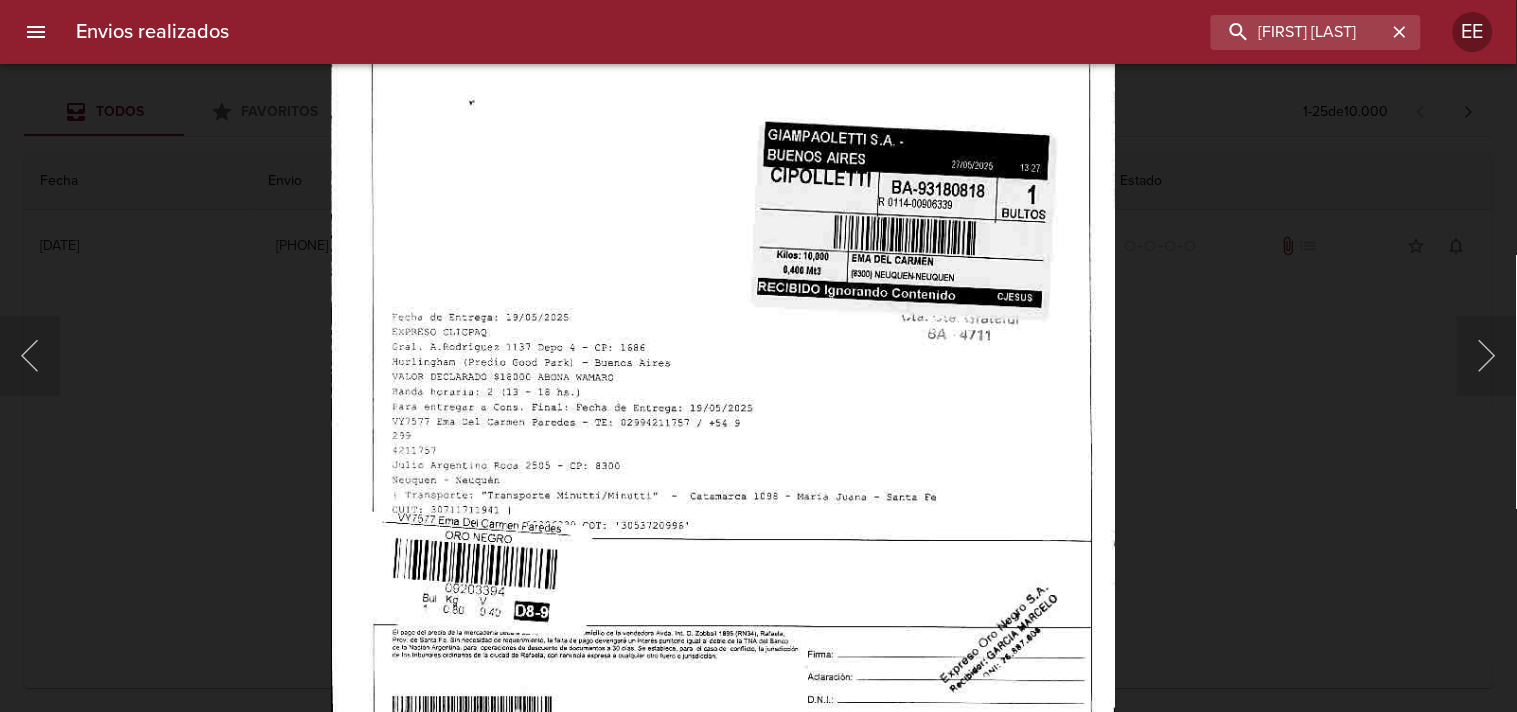 click at bounding box center (723, 212) 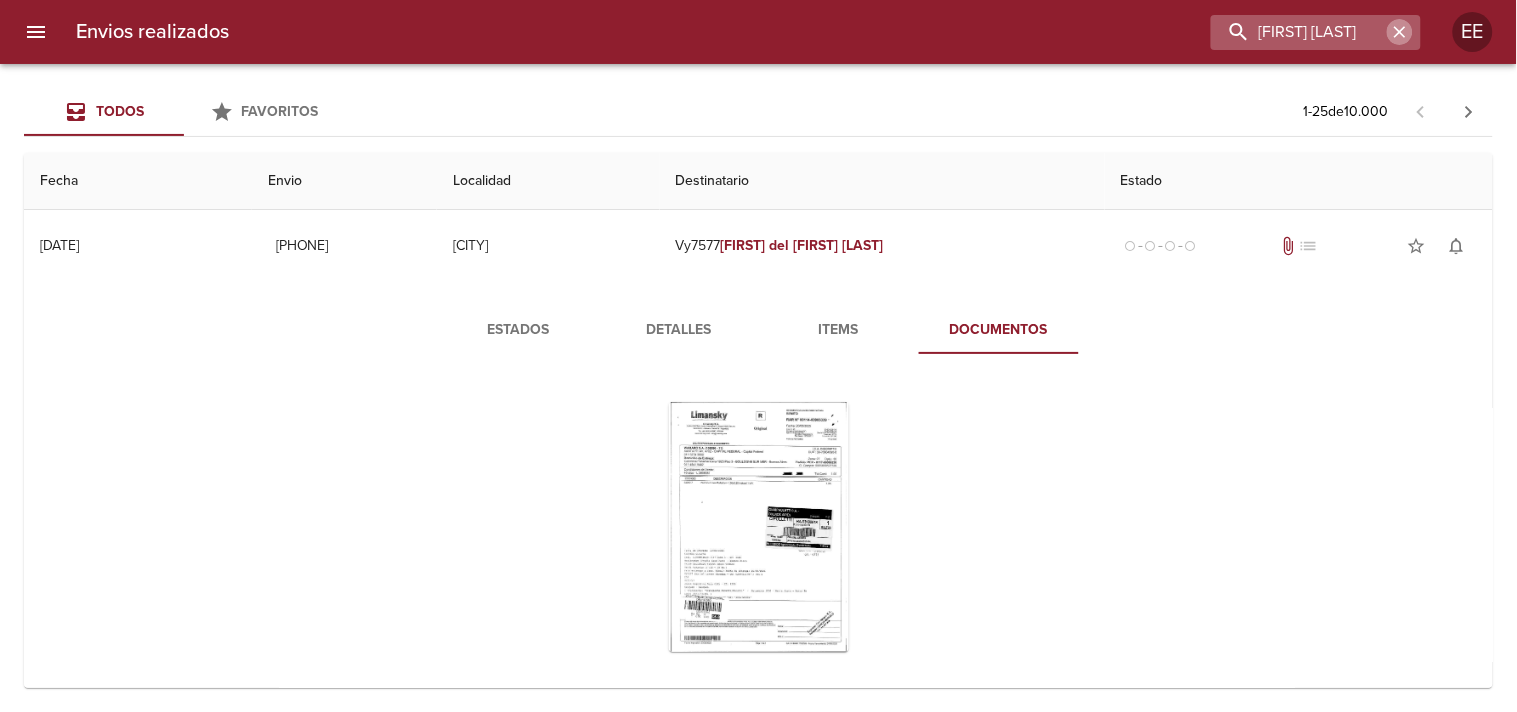click at bounding box center (1400, 32) 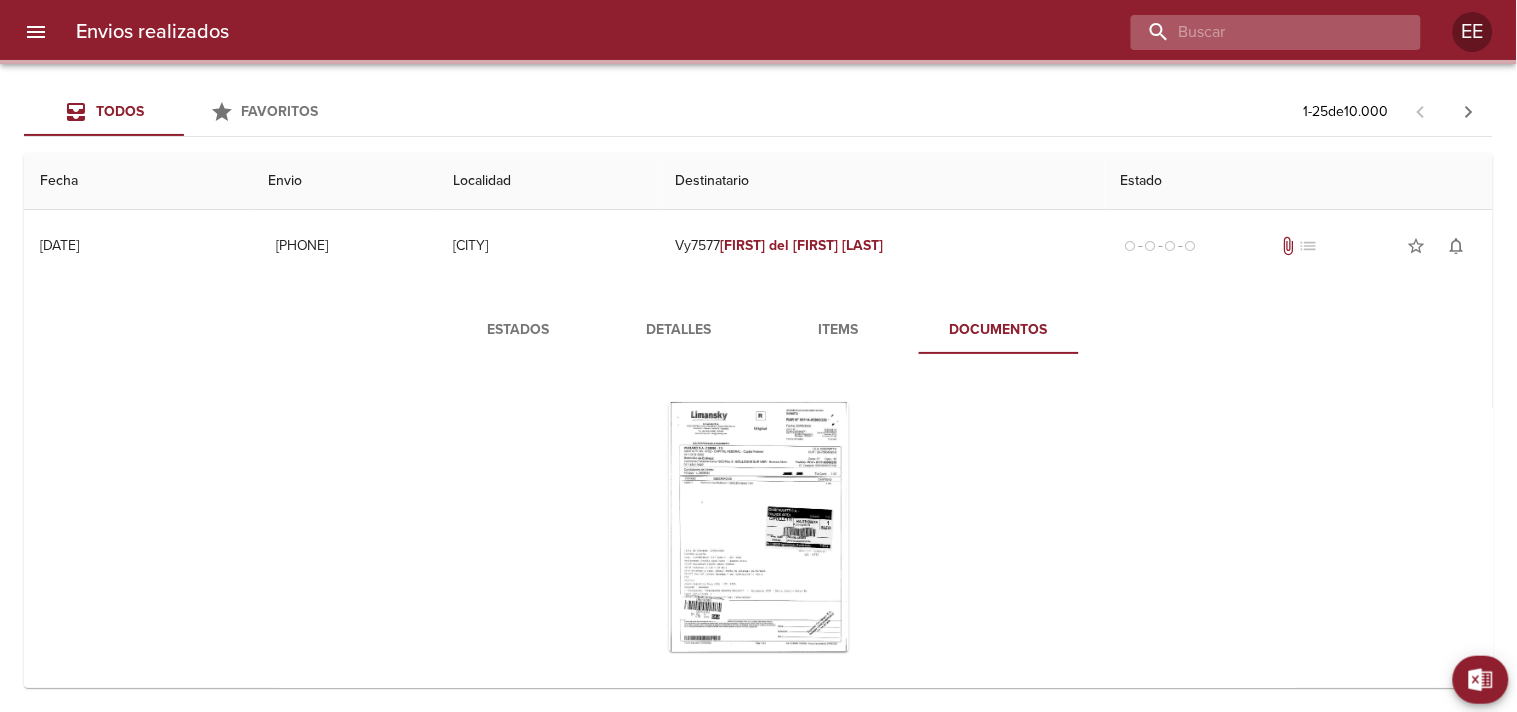 click at bounding box center (1259, 32) 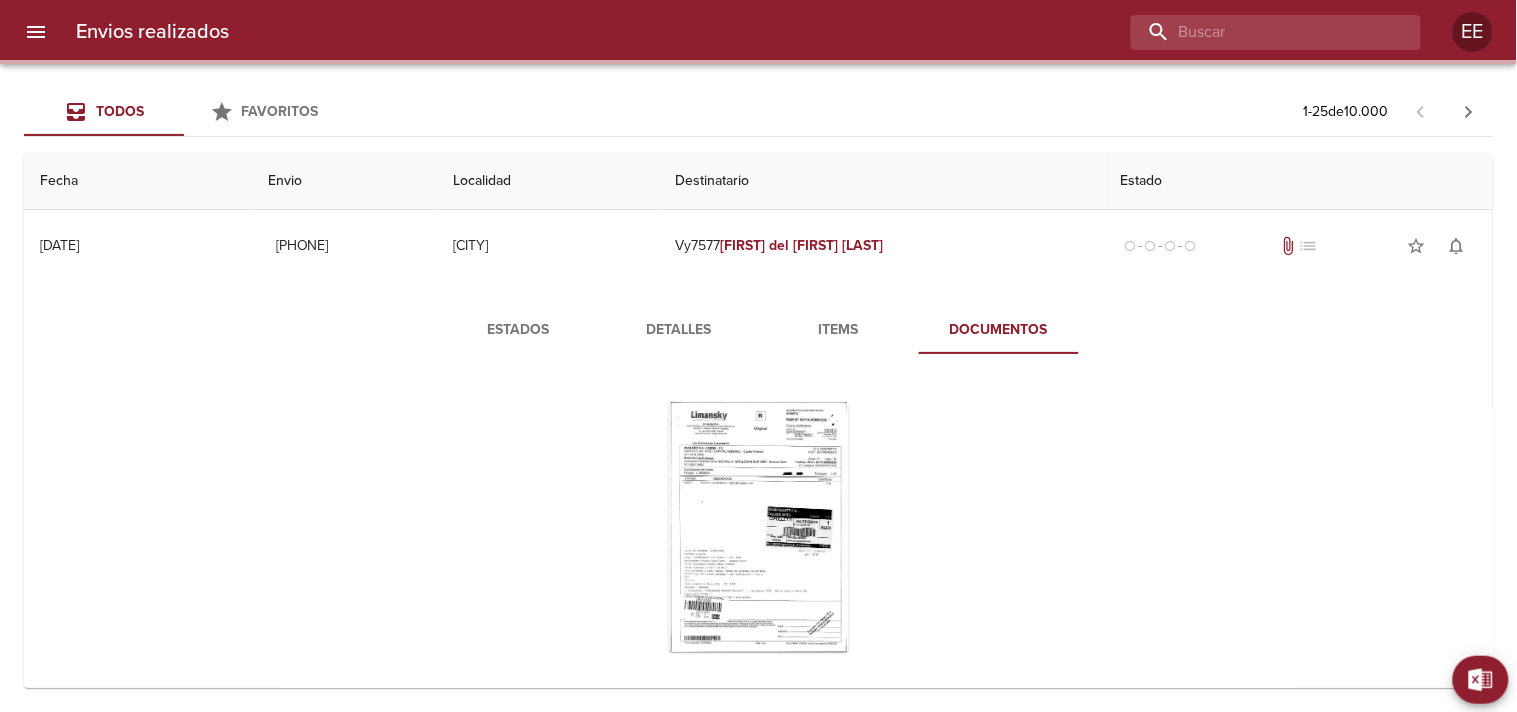paste on "andrea [LAST]" 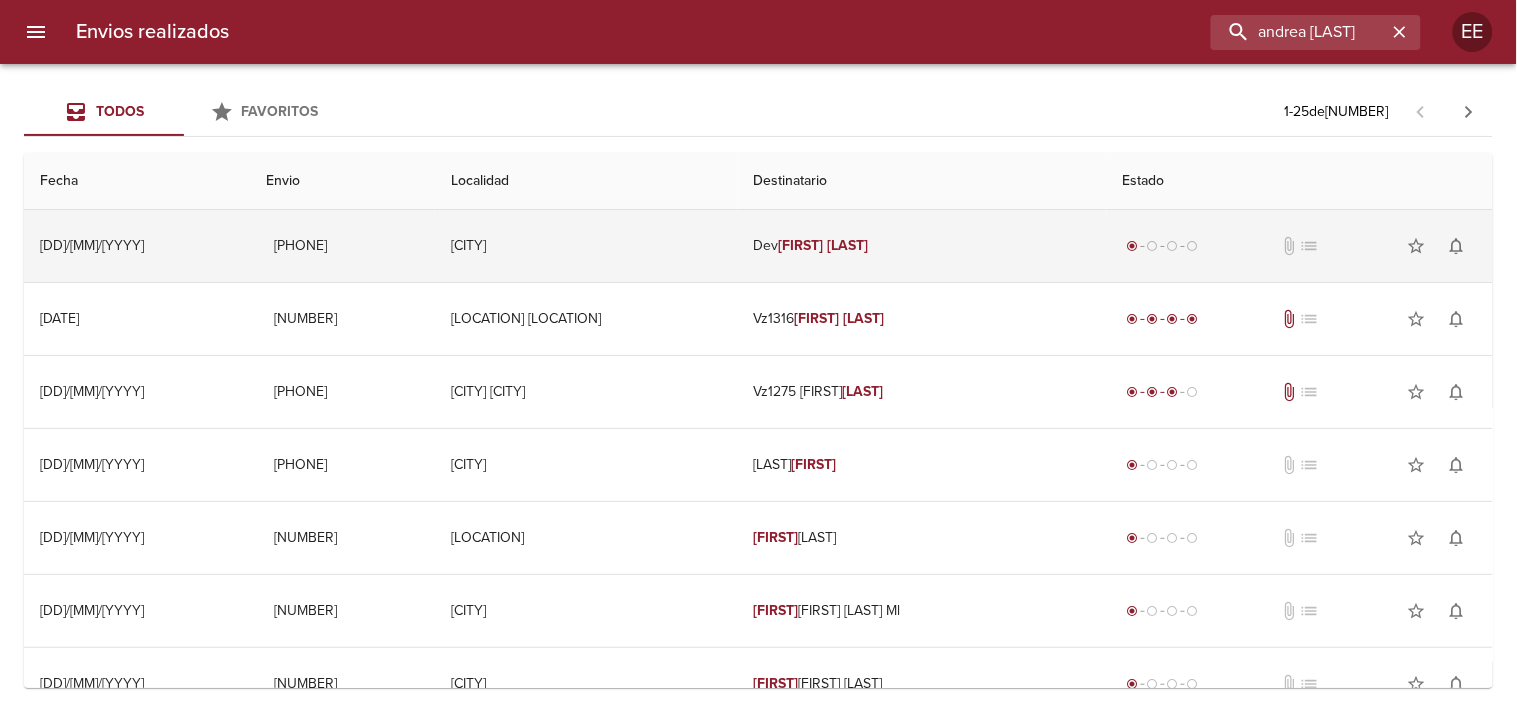 click on "Dev [FIRST] [LAST] [LAST]" at bounding box center [922, 246] 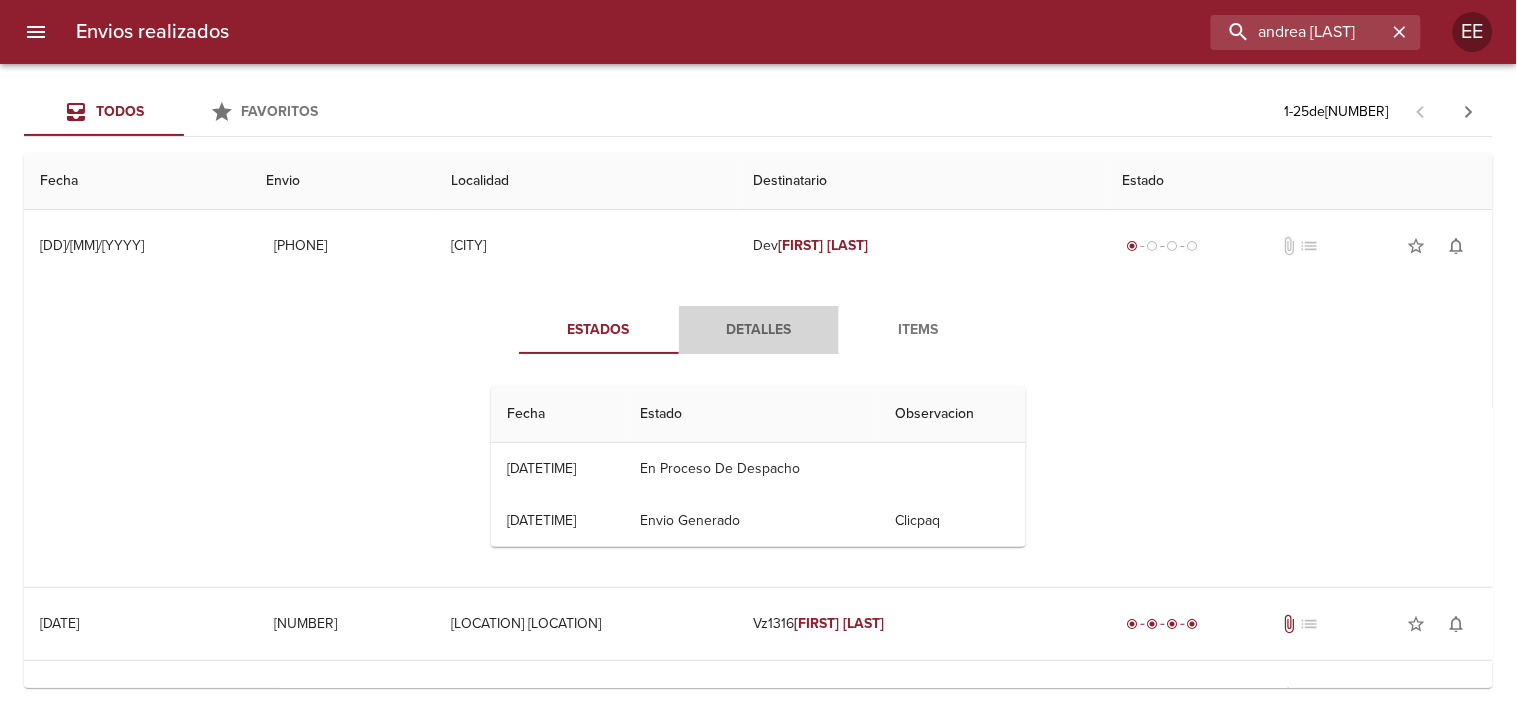 click on "Detalles" at bounding box center [759, 330] 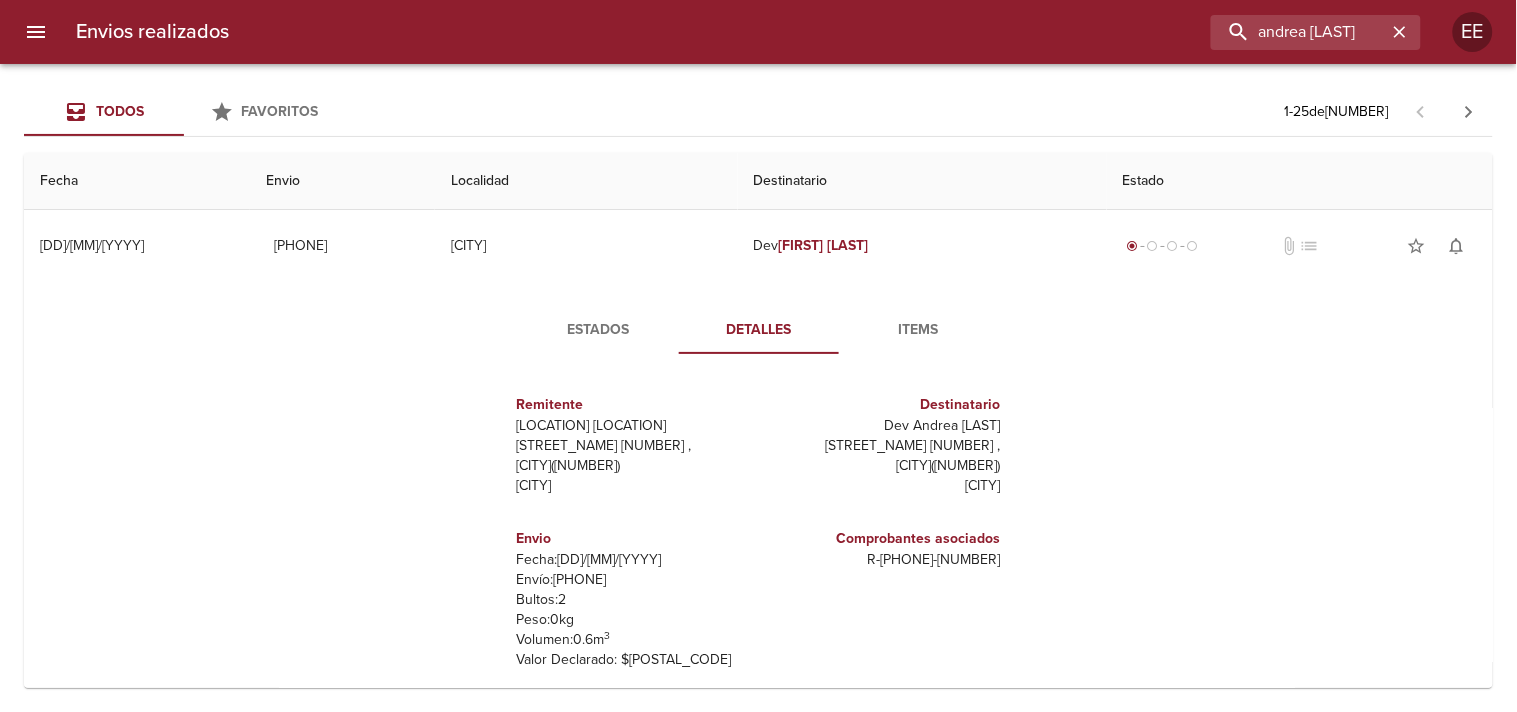 click on "Items" at bounding box center (919, 330) 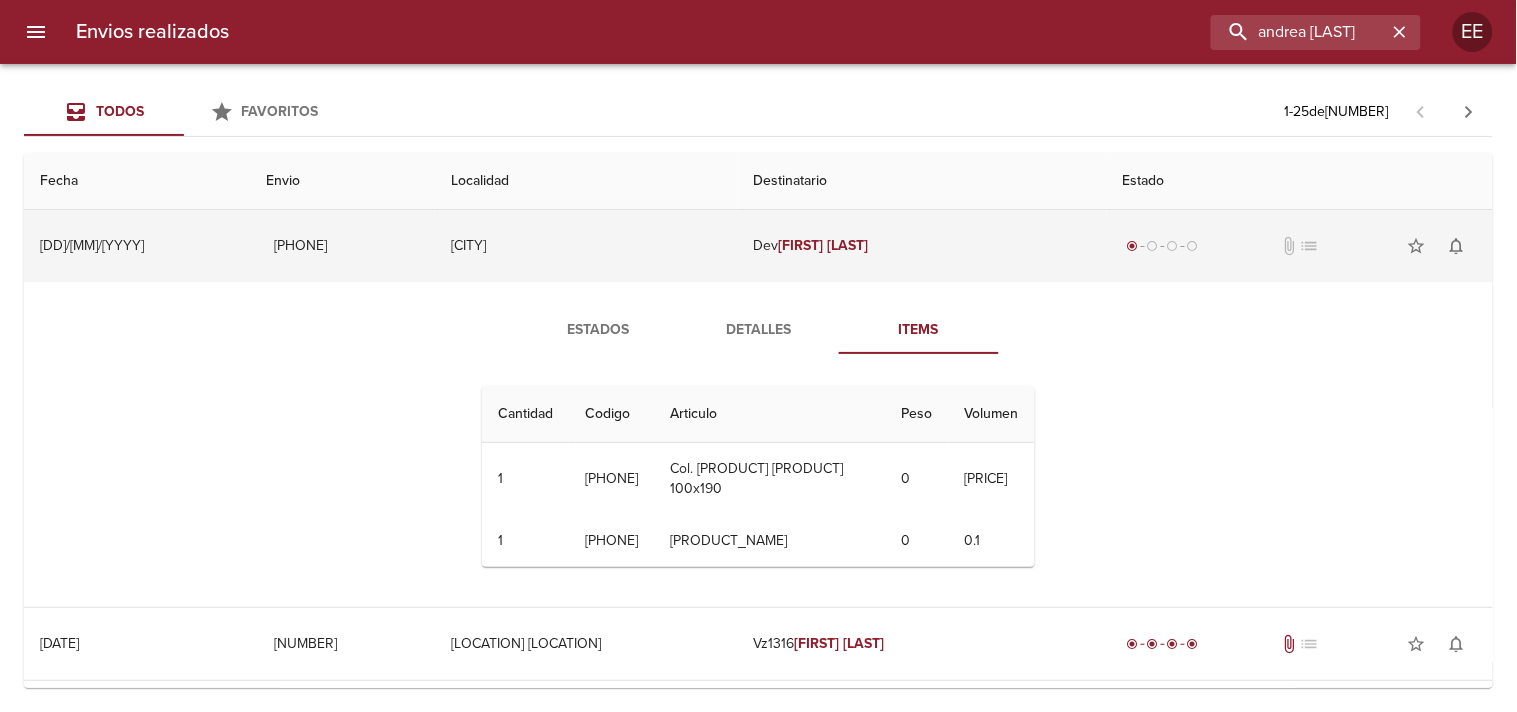 click on "[CITY]" at bounding box center [586, 246] 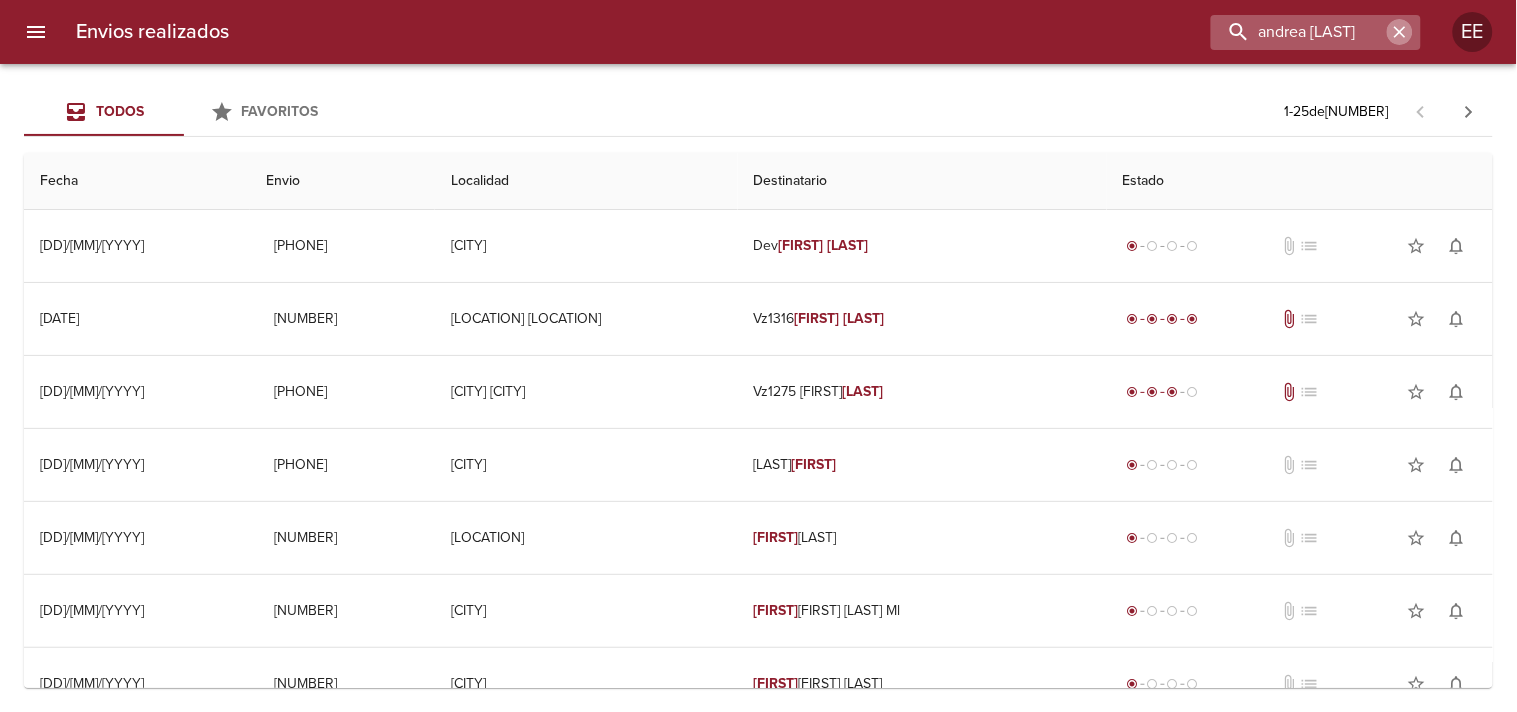 click at bounding box center (1400, 32) 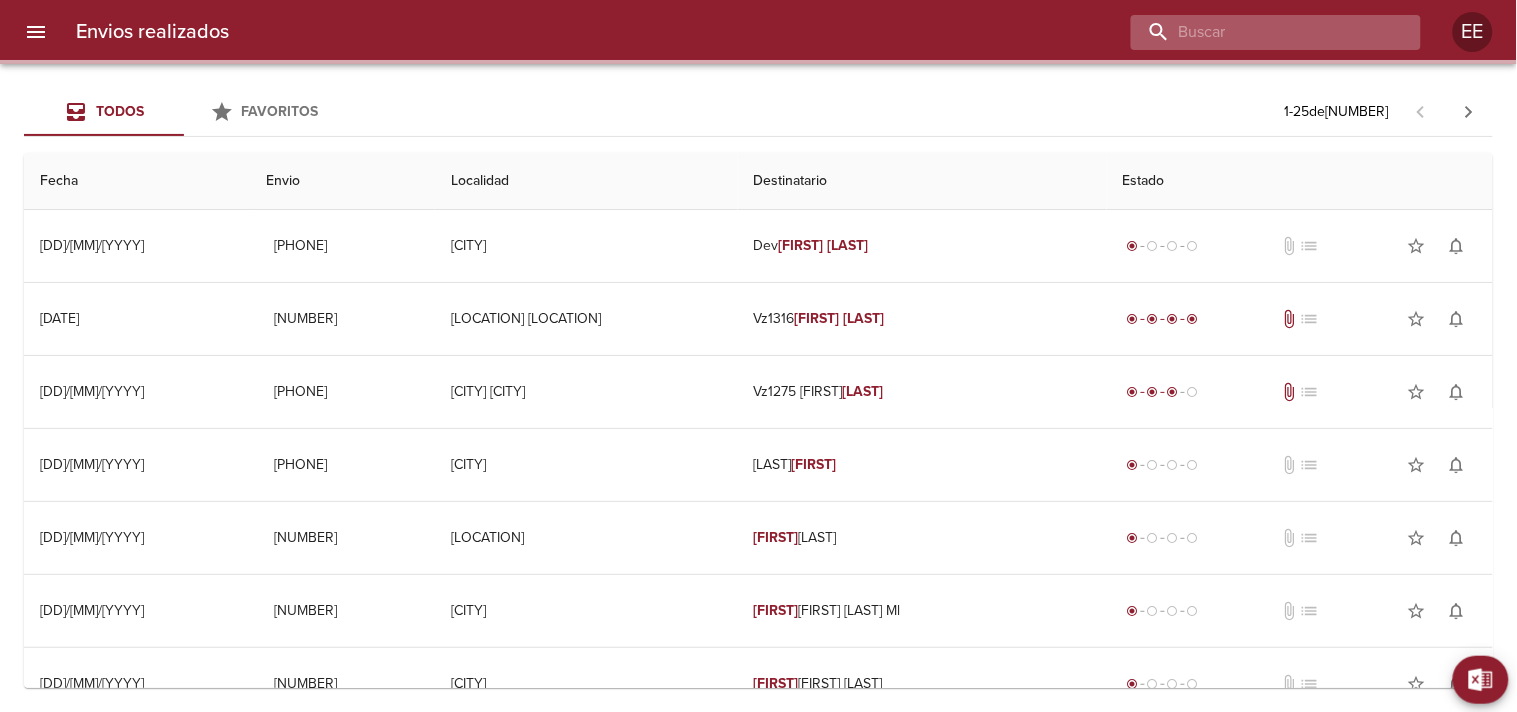 click at bounding box center [1259, 32] 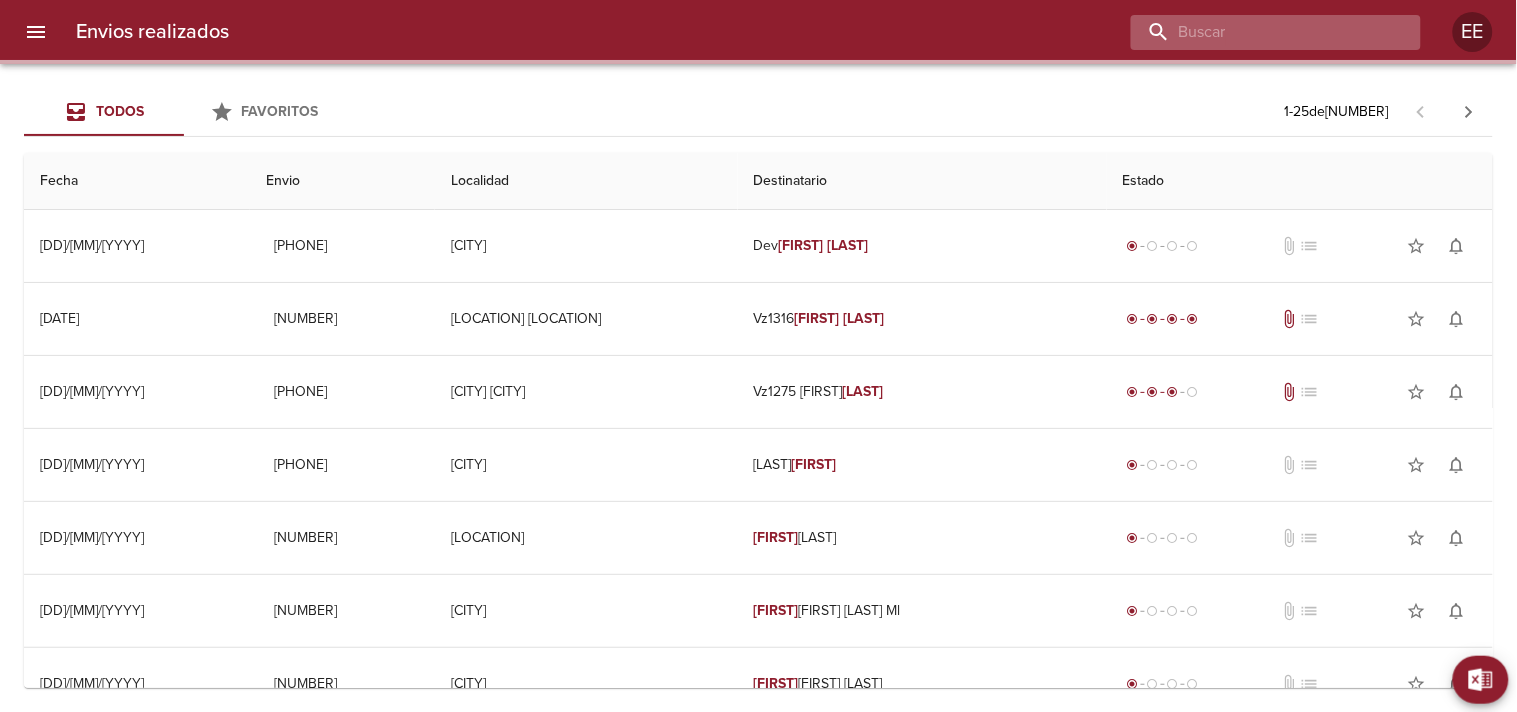 paste on "[FIRST] [LAST]" 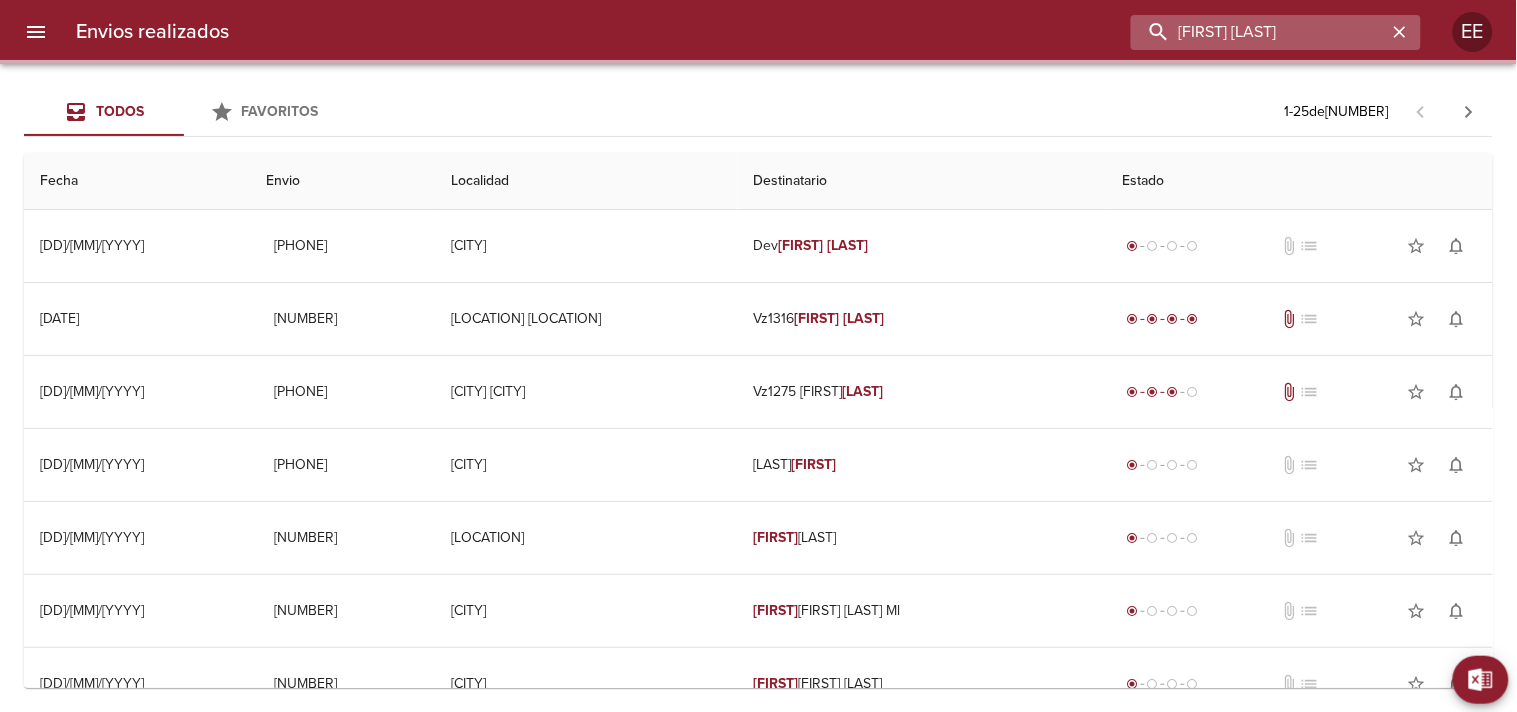 type on "[FIRST] [LAST]" 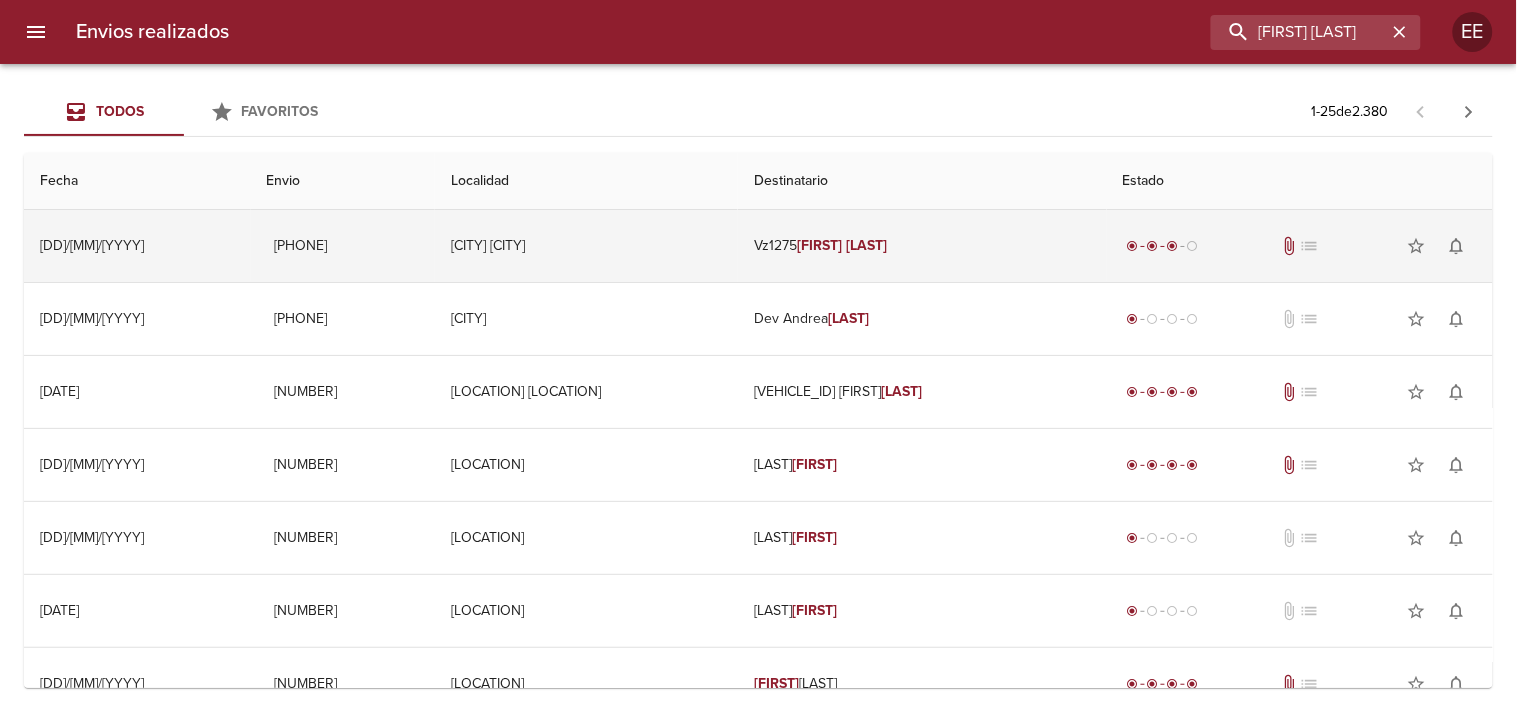 click on "[LAST]" at bounding box center (866, 245) 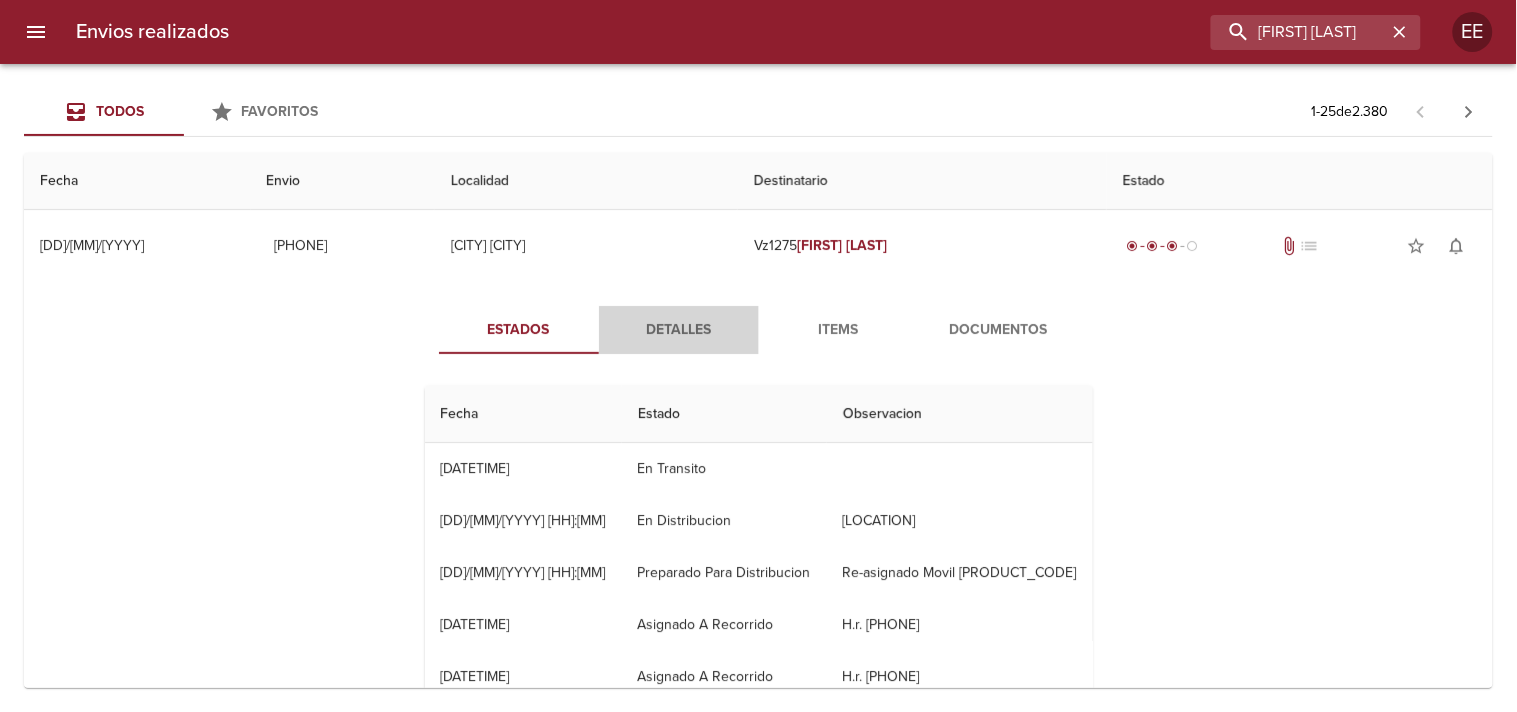 click on "Detalles" at bounding box center [679, 330] 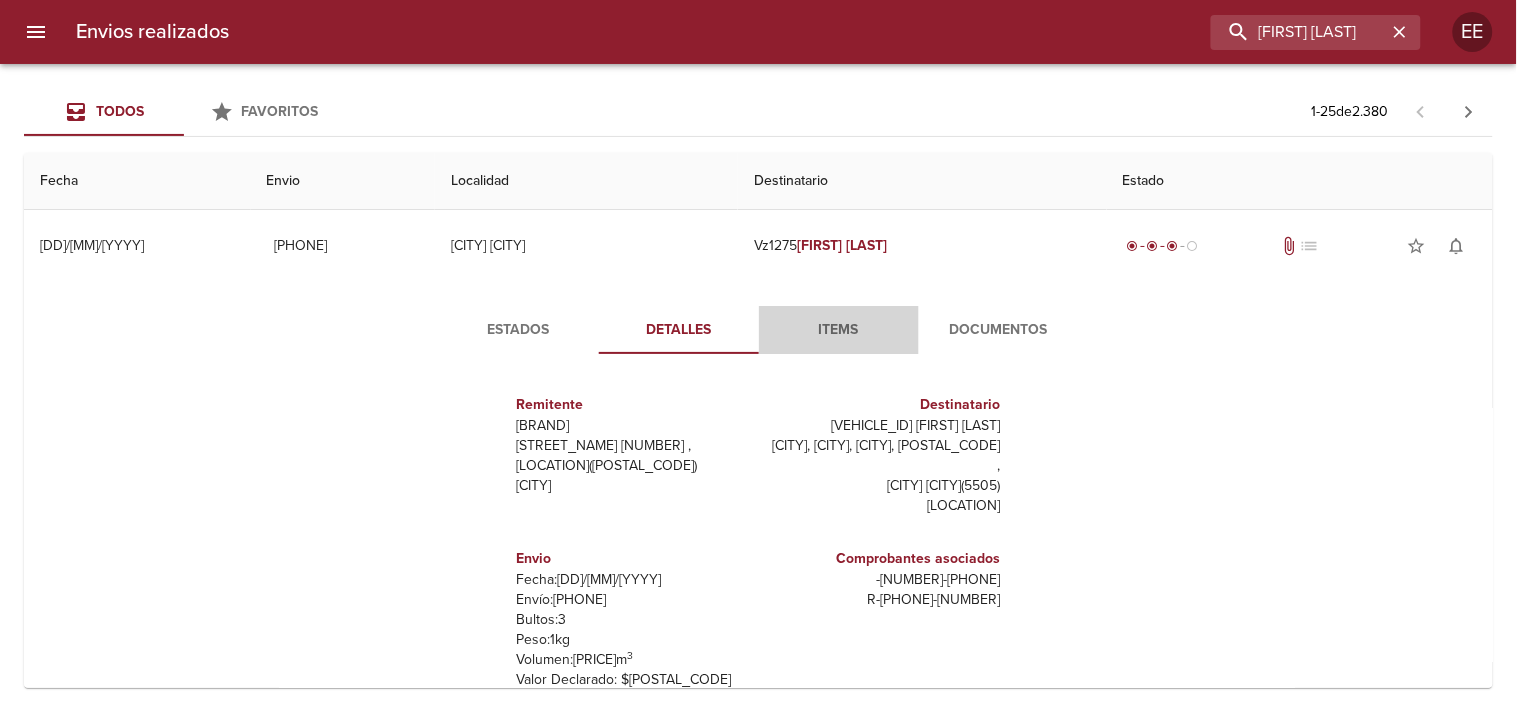 click on "Items" at bounding box center [839, 330] 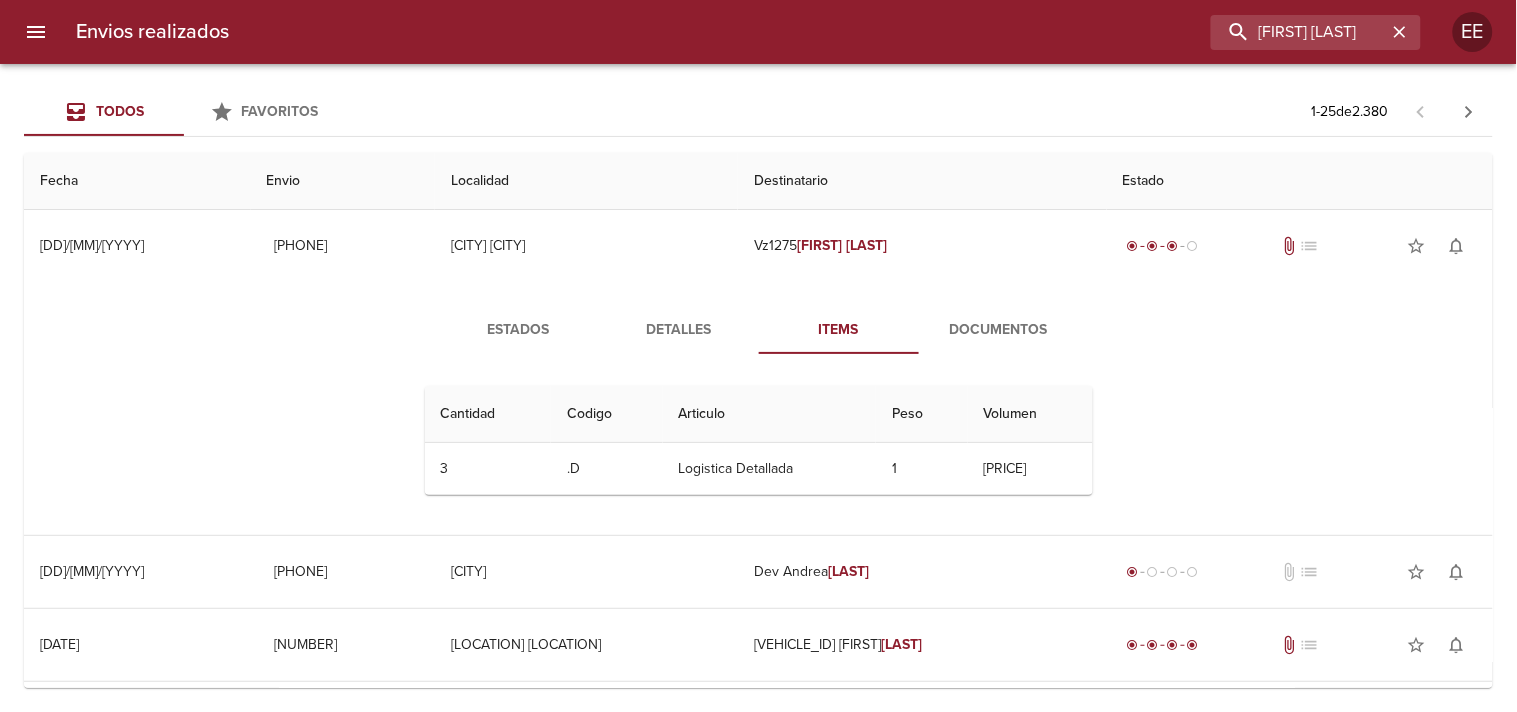click on "Documentos" at bounding box center [999, 330] 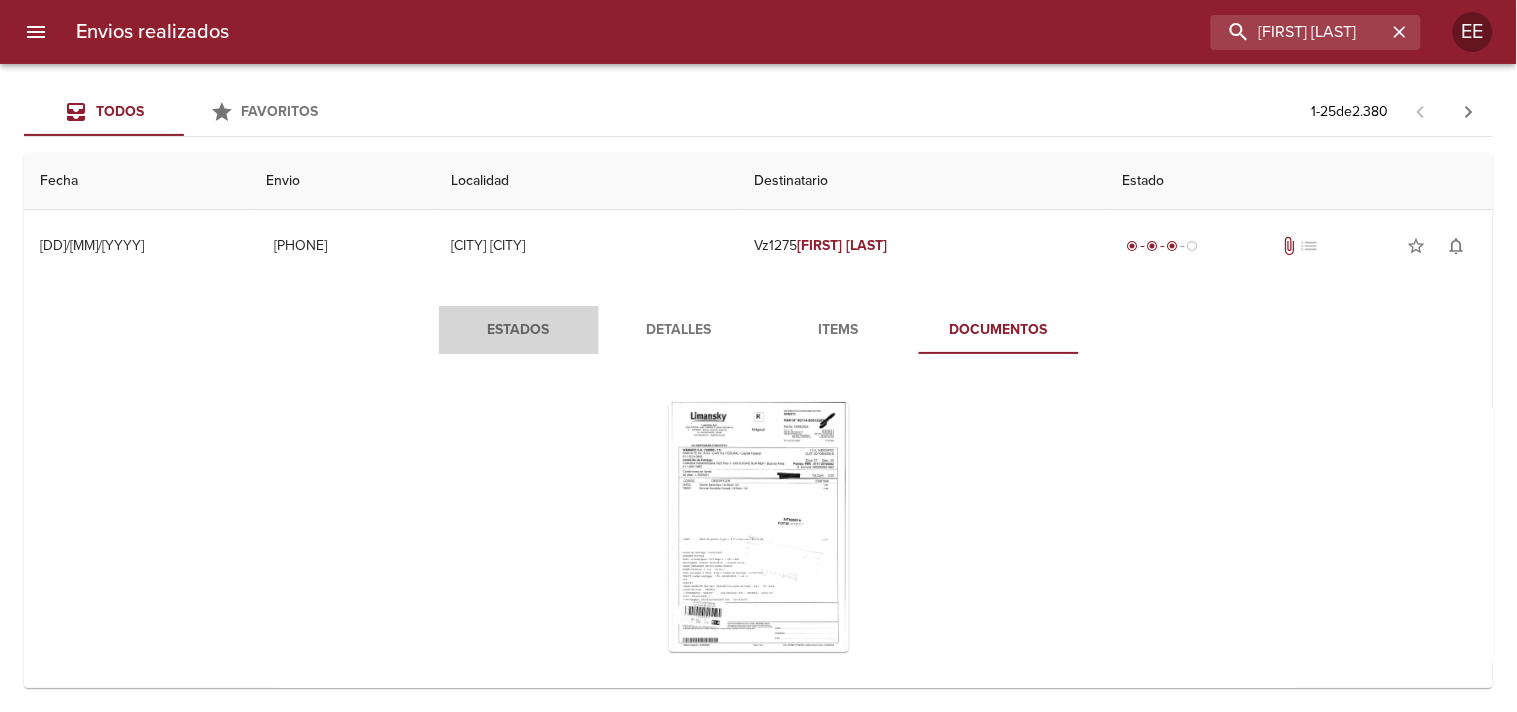 click on "Estados" at bounding box center [519, 330] 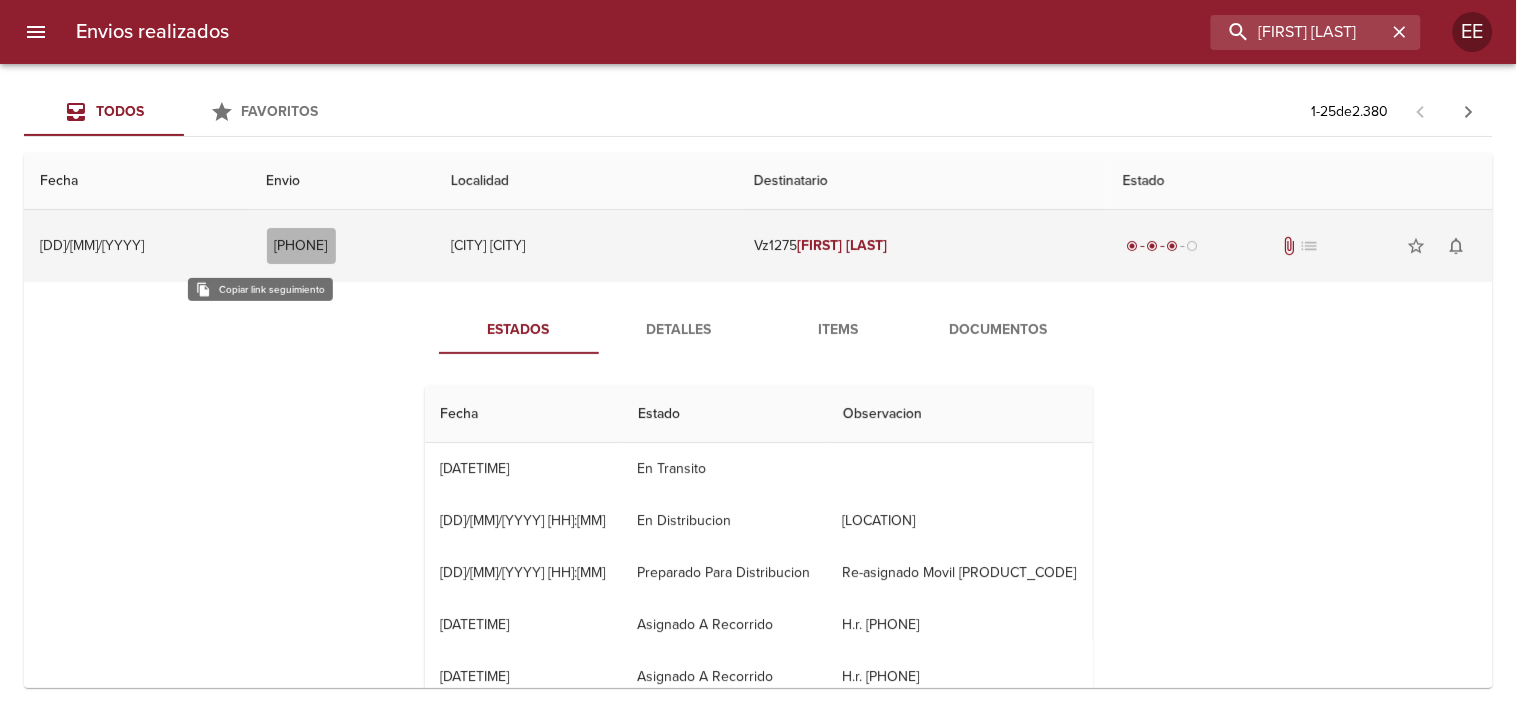 click on "[PHONE]" at bounding box center [301, 246] 